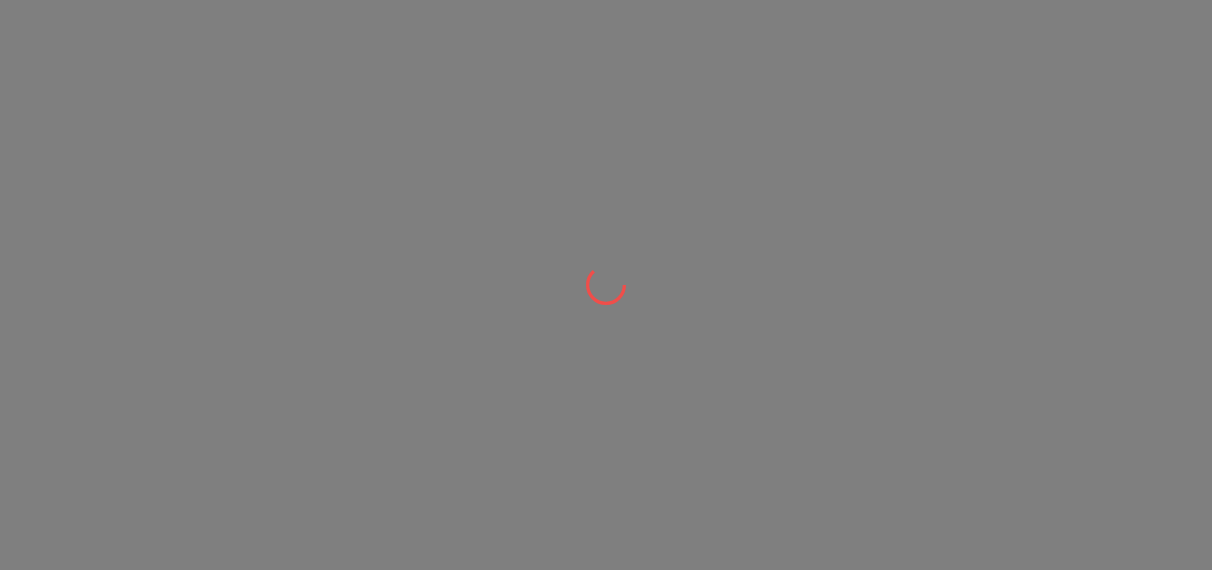 scroll, scrollTop: 0, scrollLeft: 0, axis: both 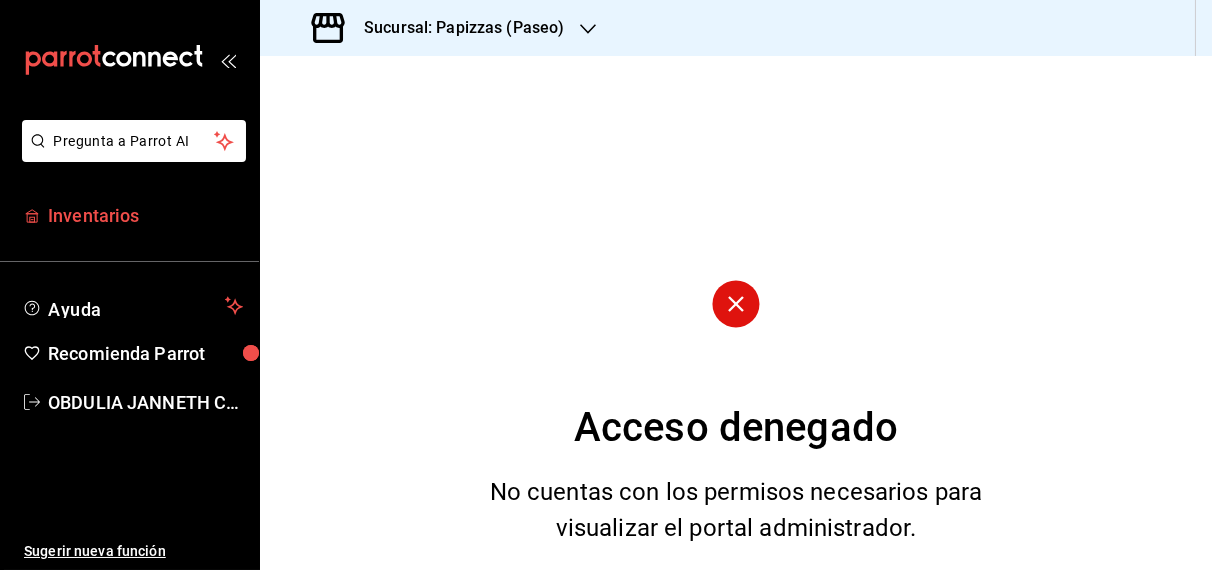 click on "Inventarios" at bounding box center (145, 215) 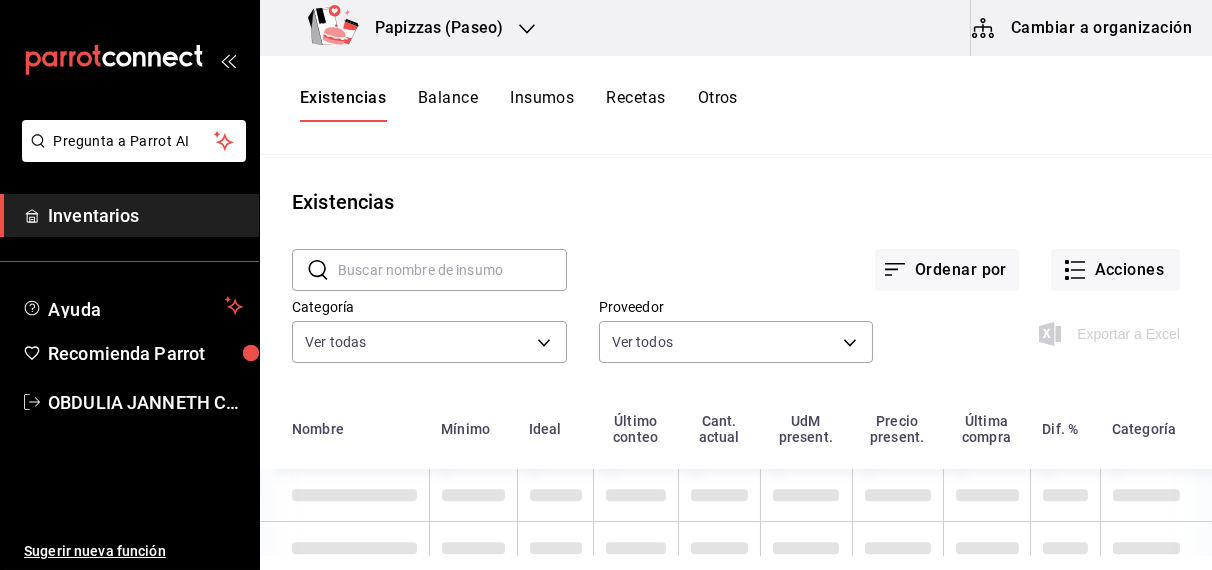 click 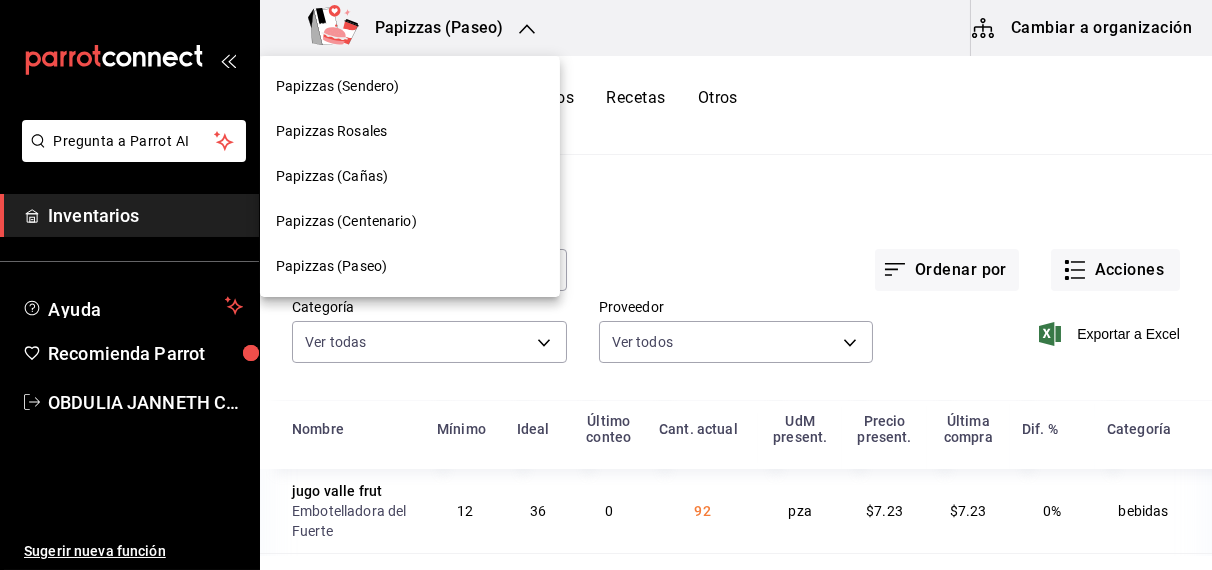 click on "Papizzas (Centenario)" at bounding box center [346, 221] 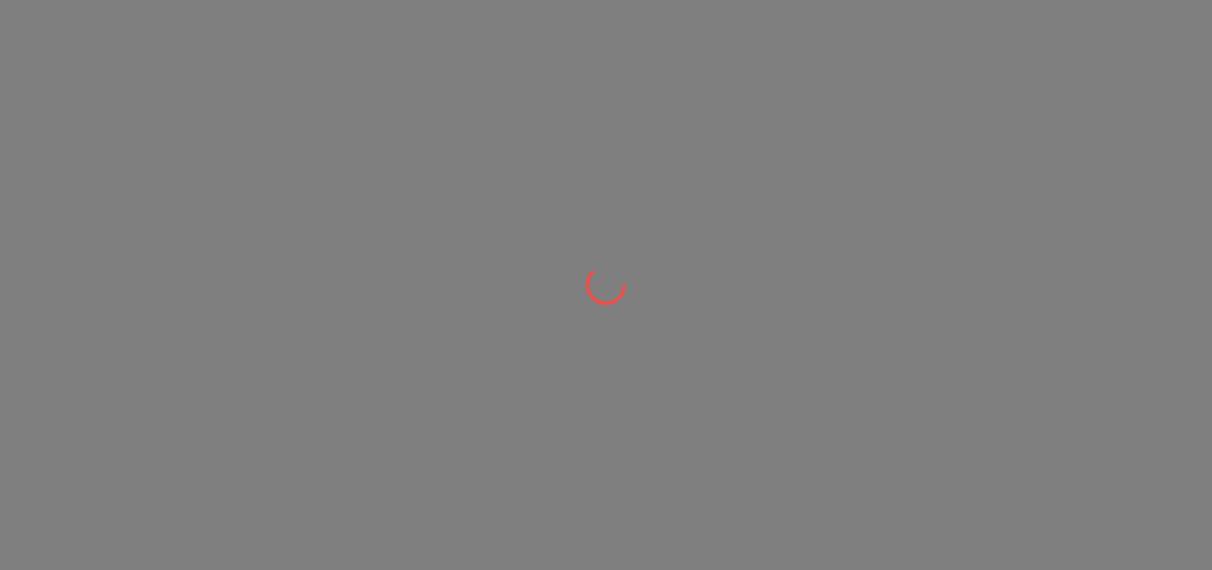 scroll, scrollTop: 0, scrollLeft: 0, axis: both 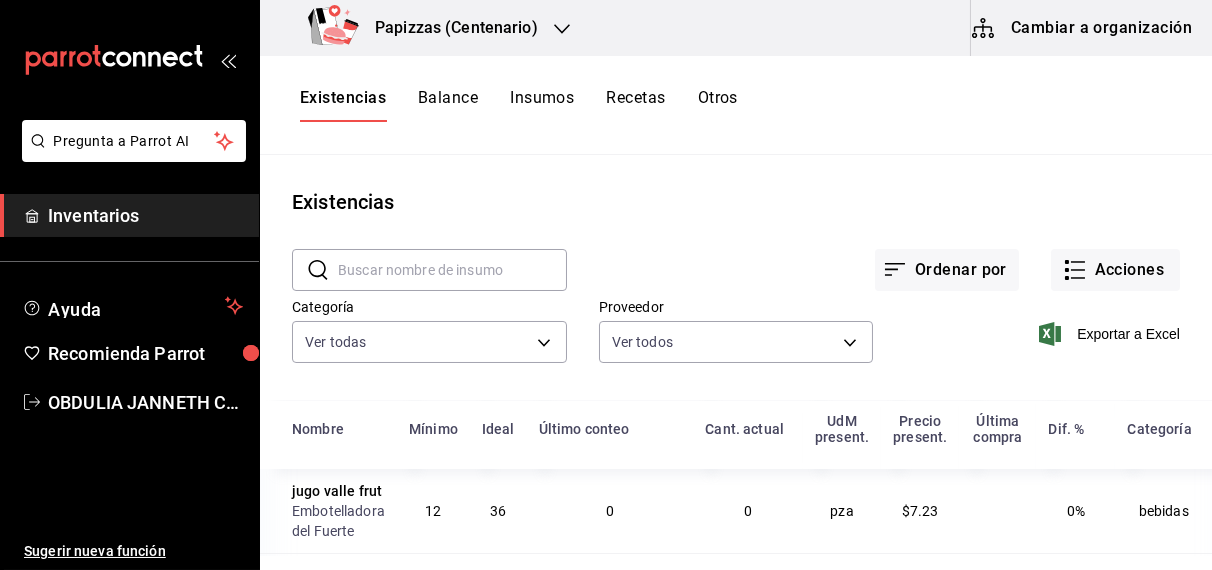 click on "Otros" at bounding box center (718, 105) 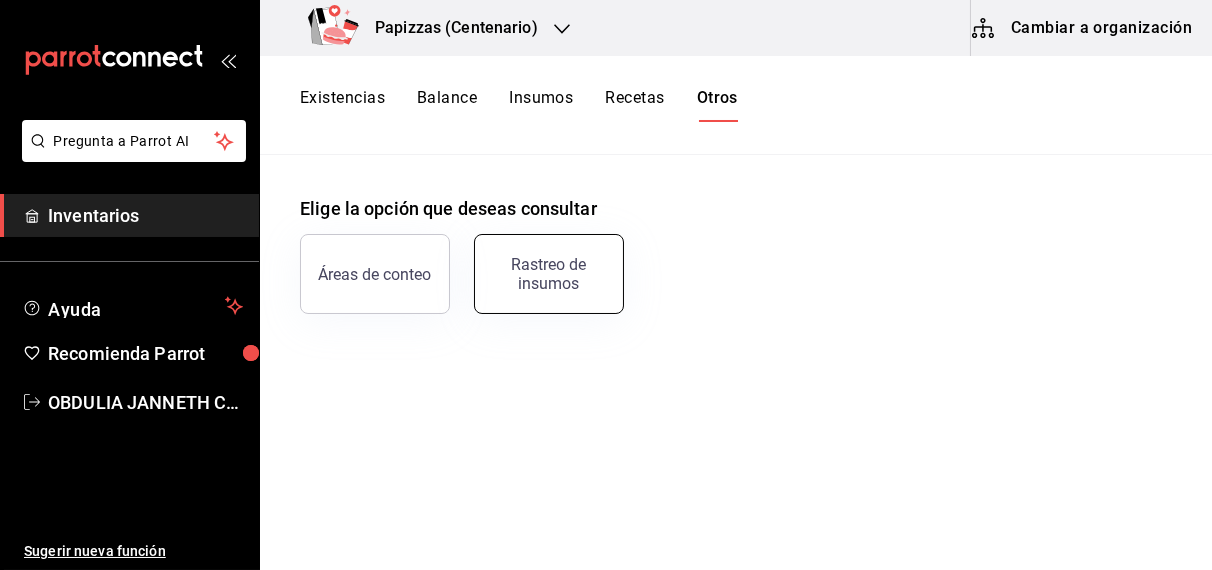 click on "Rastreo de insumos" at bounding box center (549, 274) 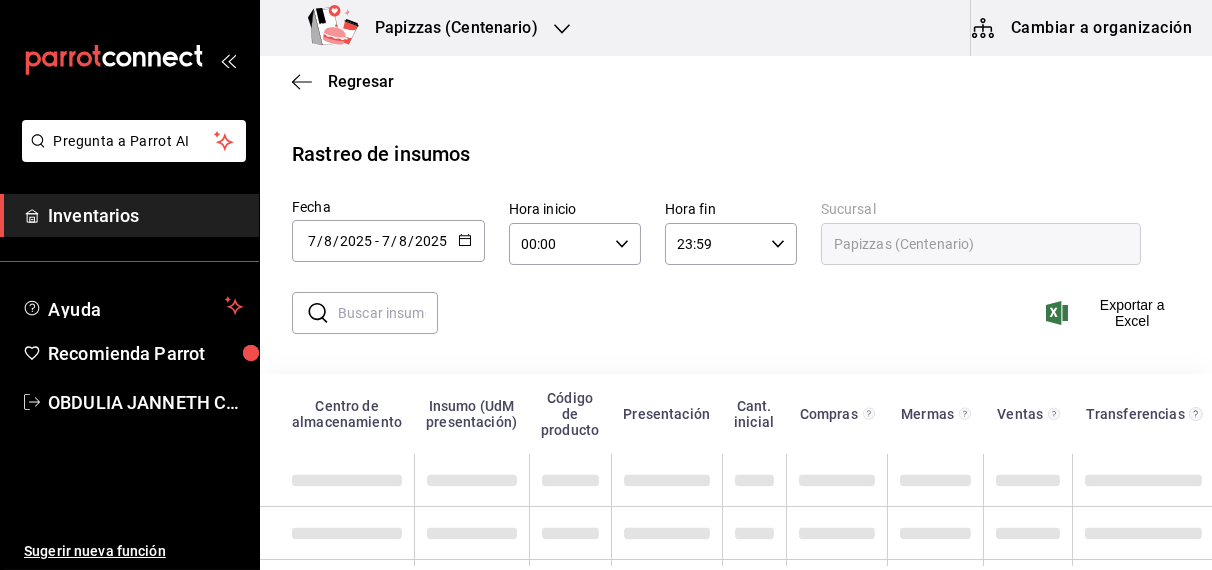 click 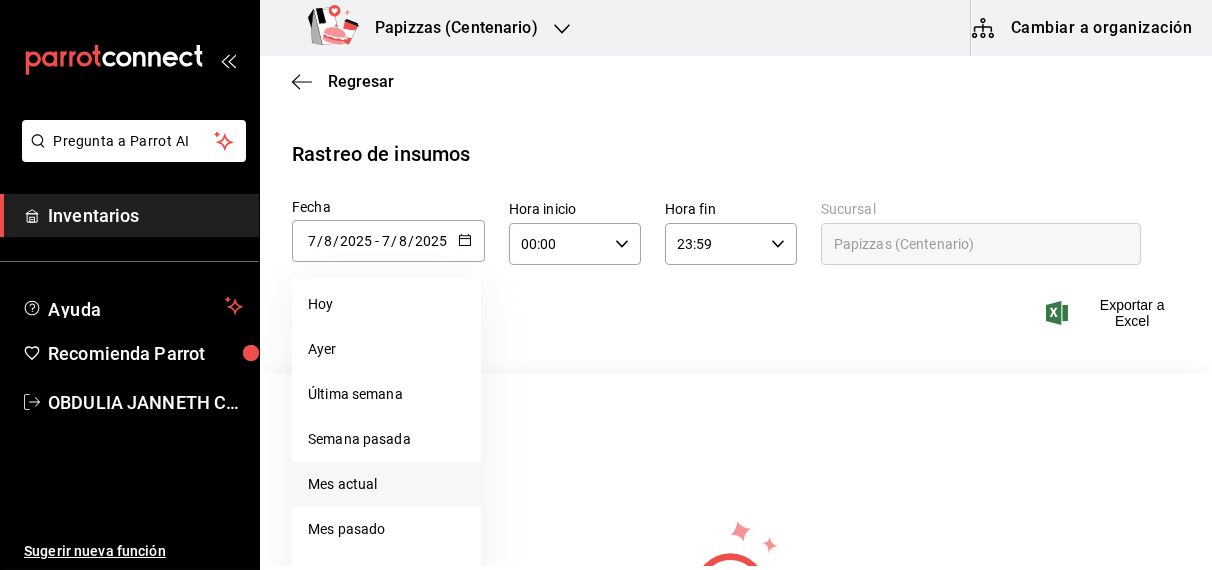 click on "Mes actual" at bounding box center [386, 484] 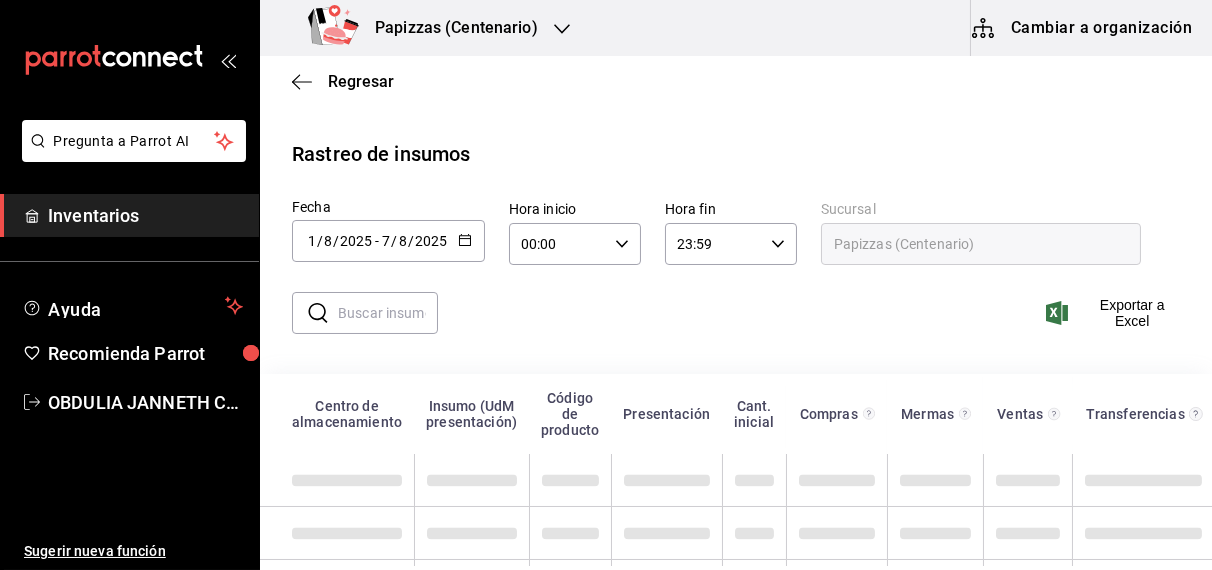 click 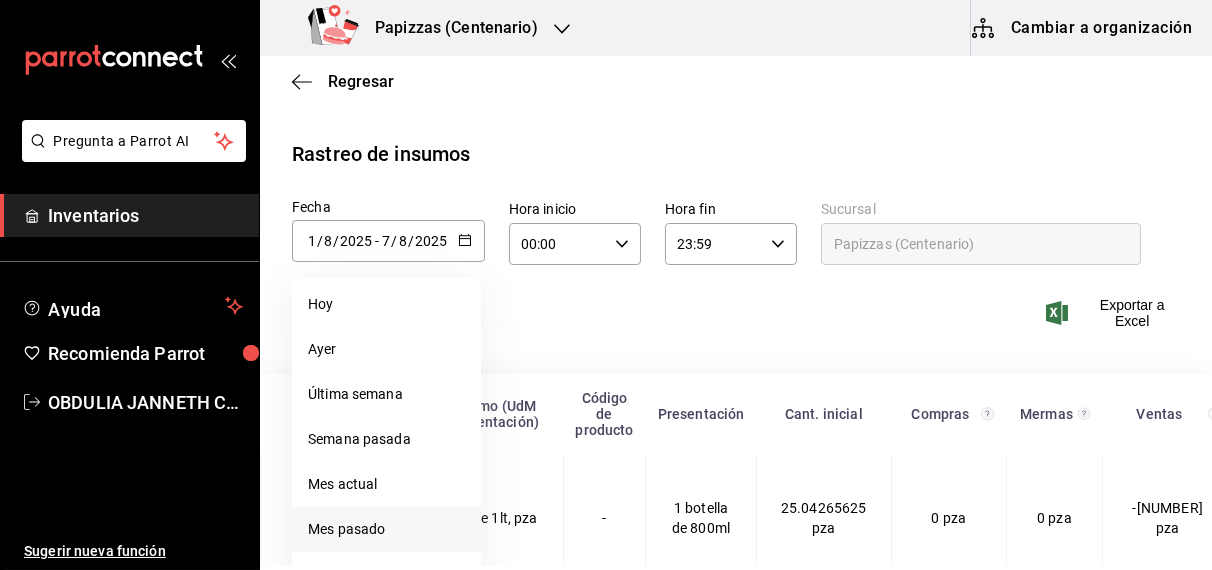 click on "Mes pasado" at bounding box center (386, 529) 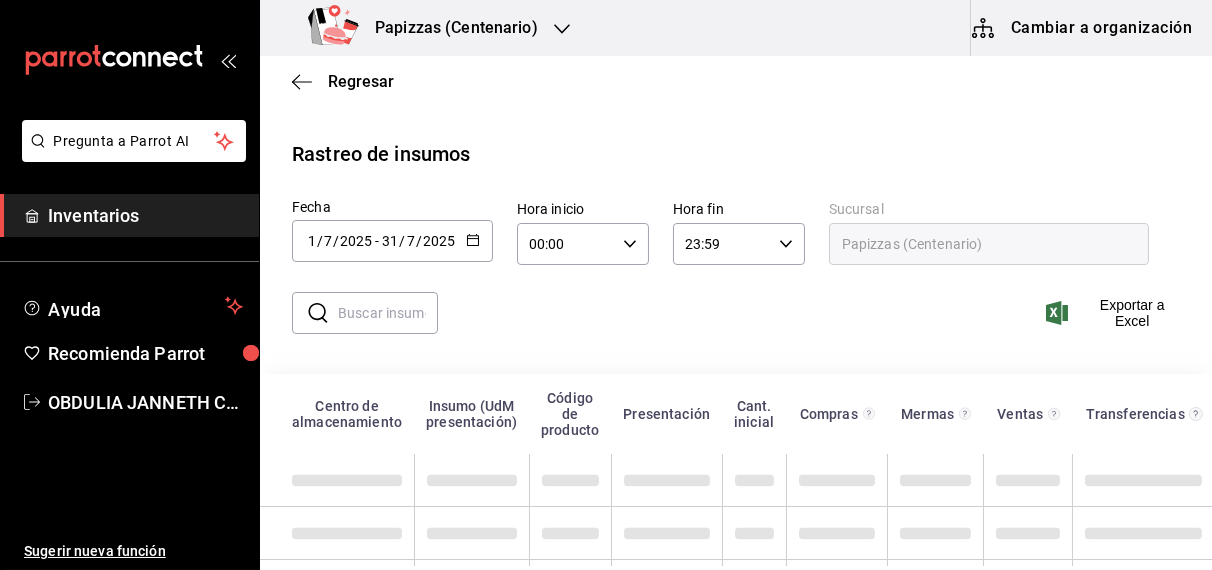 click on "2025-07-01 1 / 7 / 2025 - 2025-07-31 31 / 7 / 2025" at bounding box center [392, 241] 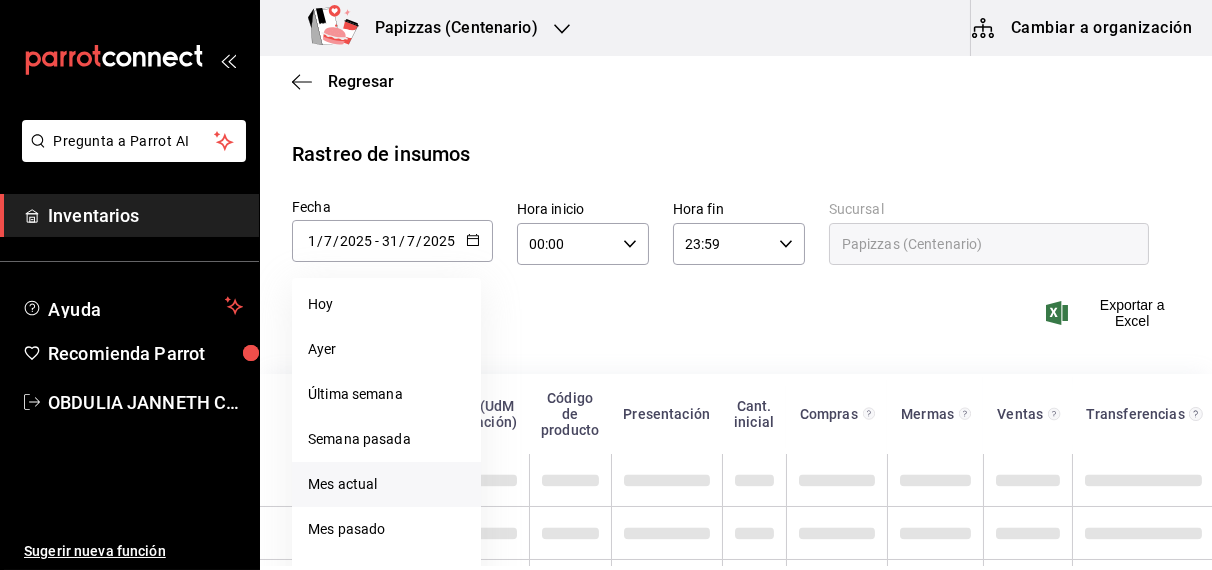 click on "Mes actual" at bounding box center (386, 484) 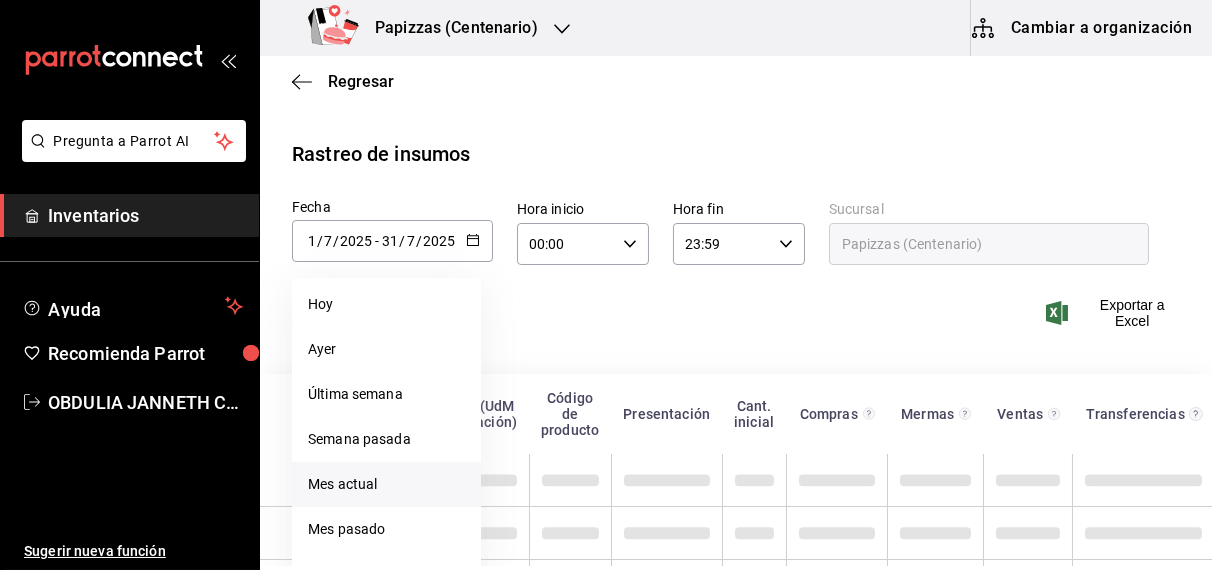 type on "2025-08-01" 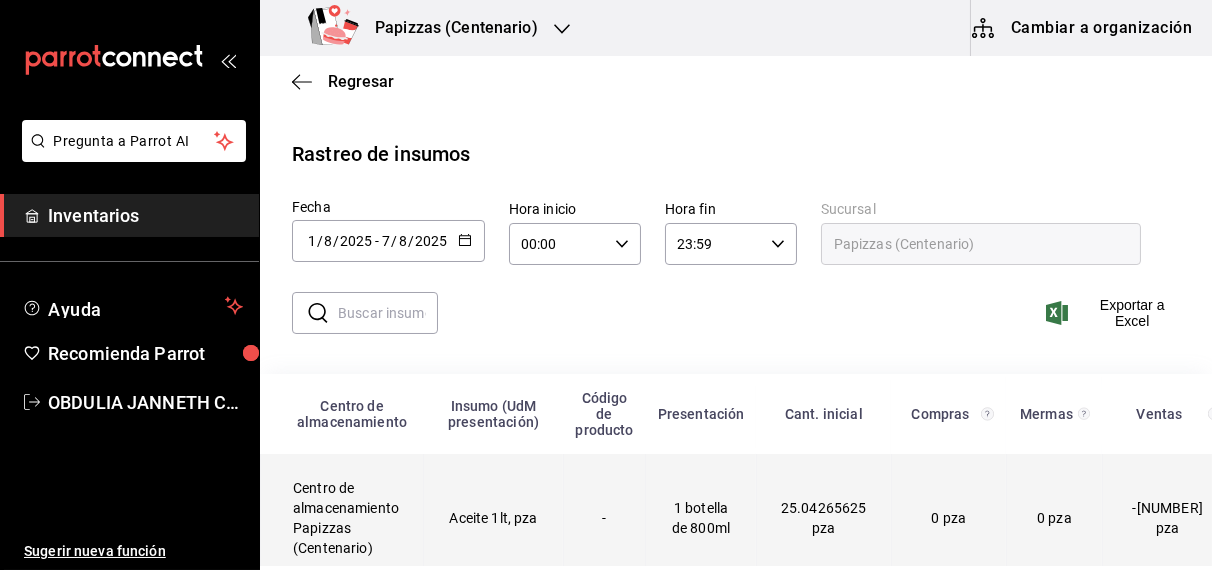 click on "Aceite 1lt, pza" at bounding box center (494, 518) 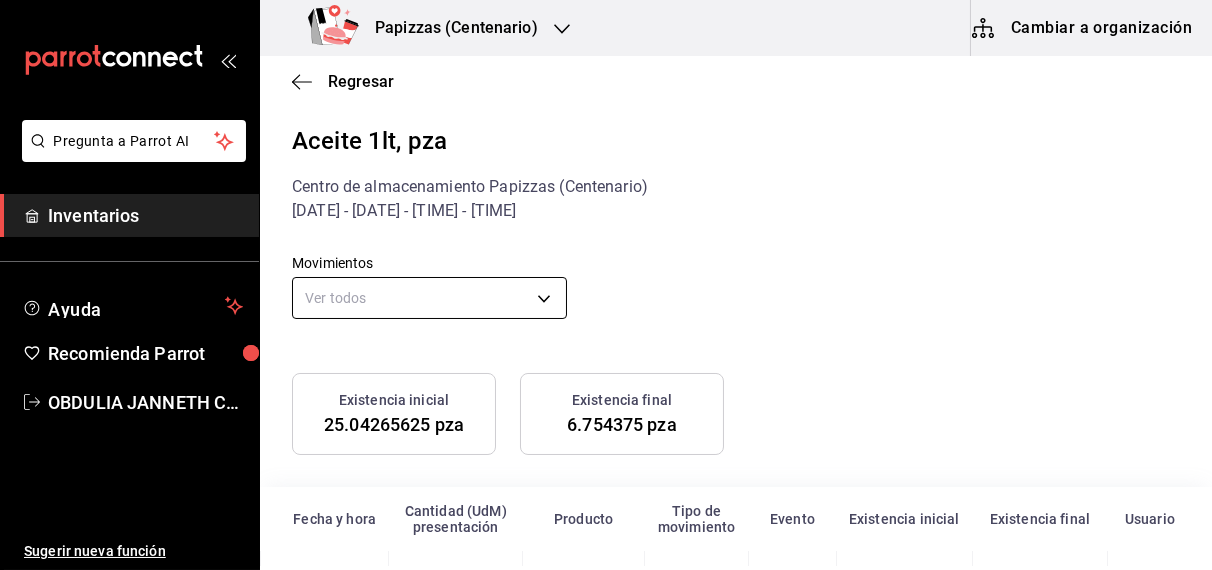 click on "Pregunta a Parrot AI Inventarios   Ayuda Recomienda Parrot   [FIRST] [LAST]   Sugerir nueva función   Papizzas (Centenario) Cambiar a organización Regresar Aceite 1lt, pza Centro de almacenamiento Papizzas (Centenario) [DATE] - [DATE] - [TIME] - [TIME] Movimientos Ver todos default Existencia inicial [NUMBER] pza Existencia final [NUMBER] pza Fecha y hora Cantidad (UdM) presentación Producto Tipo de movimiento Evento Existencia inicial Existencia final Usuario [DATE] [TIME] [NUMBER] pza Hawaiiana Venta [PRODUCT_CODE] Salida [NUMBER] pza [NUMBER] pza [FIRST] [LAST] [DATE] [TIME] [NUMBER] pza Hawaiiana Venta [PRODUCT_CODE] Salida [NUMBER] pza [NUMBER] pza [FIRST] [LAST] [DATE] [TIME] [NUMBER] pza Peperoni Venta [PRODUCT_CODE] Salida [NUMBER] pza [NUMBER] pza [FIRST] [LAST] [DATE] [TIME] [NUMBER] pza Peperoni Venta Salida" at bounding box center [606, 283] 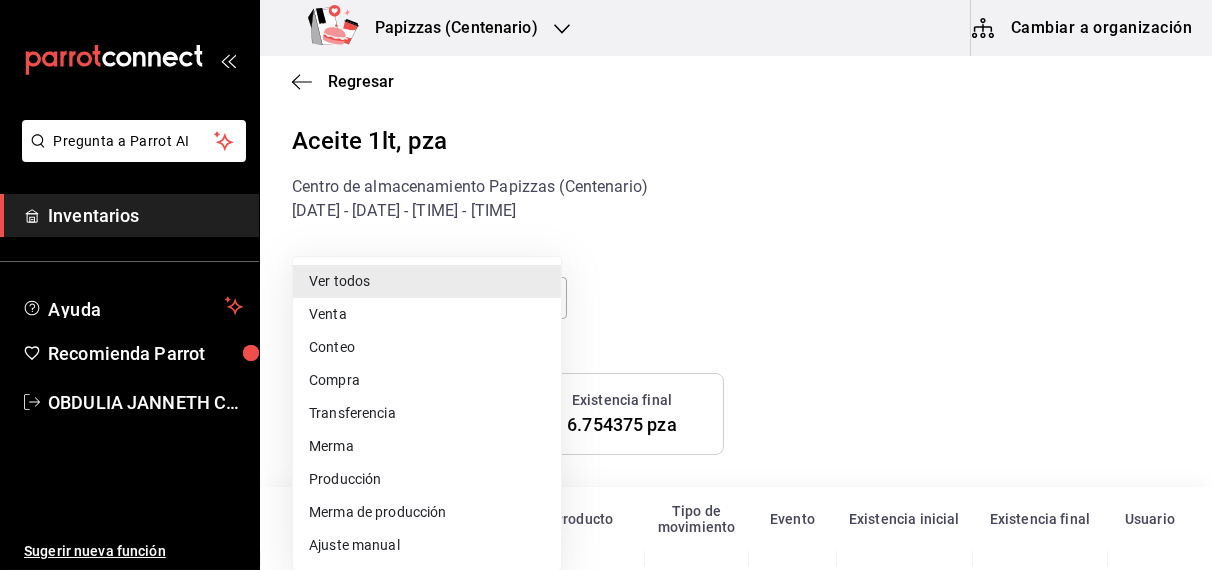 click on "Ajuste manual" at bounding box center (427, 545) 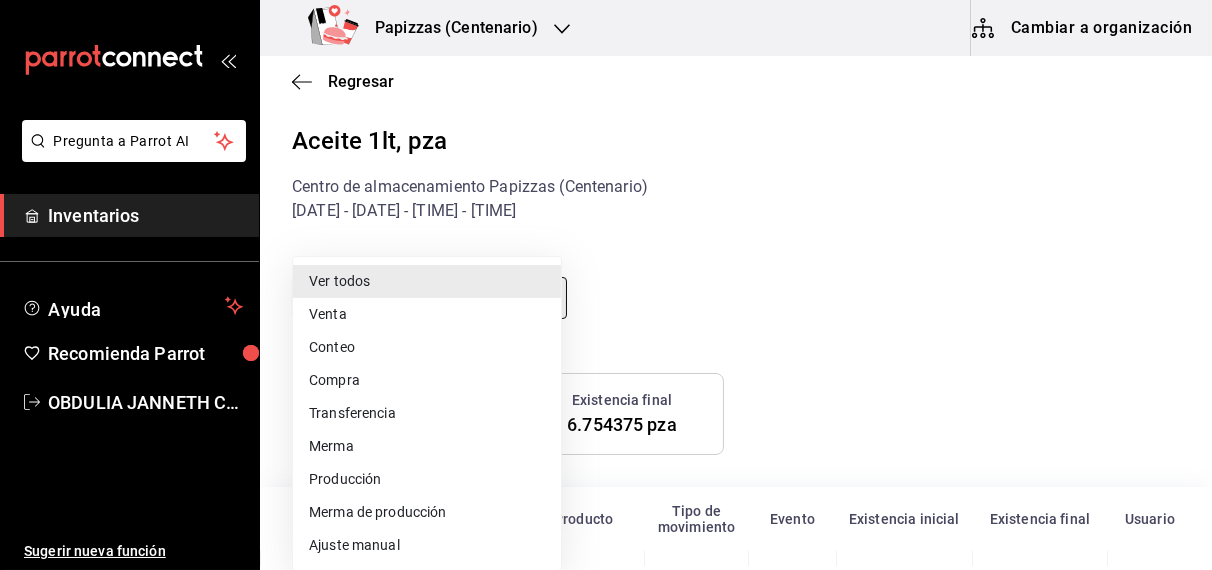 type on "MANUAL_ADJUSTMENT" 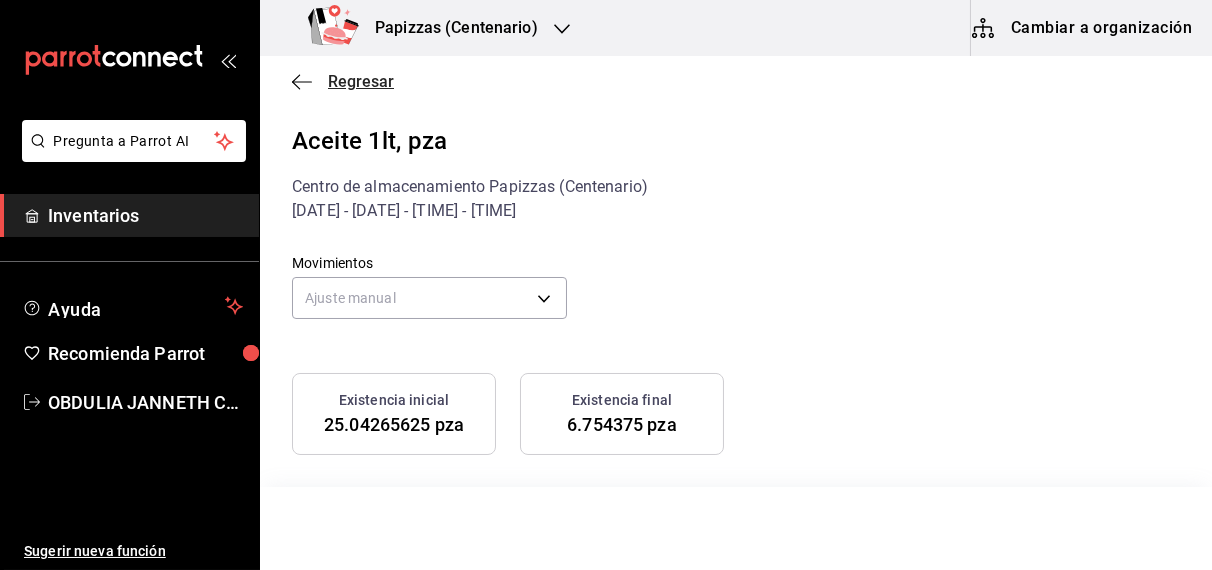 click on "Regresar" at bounding box center [361, 81] 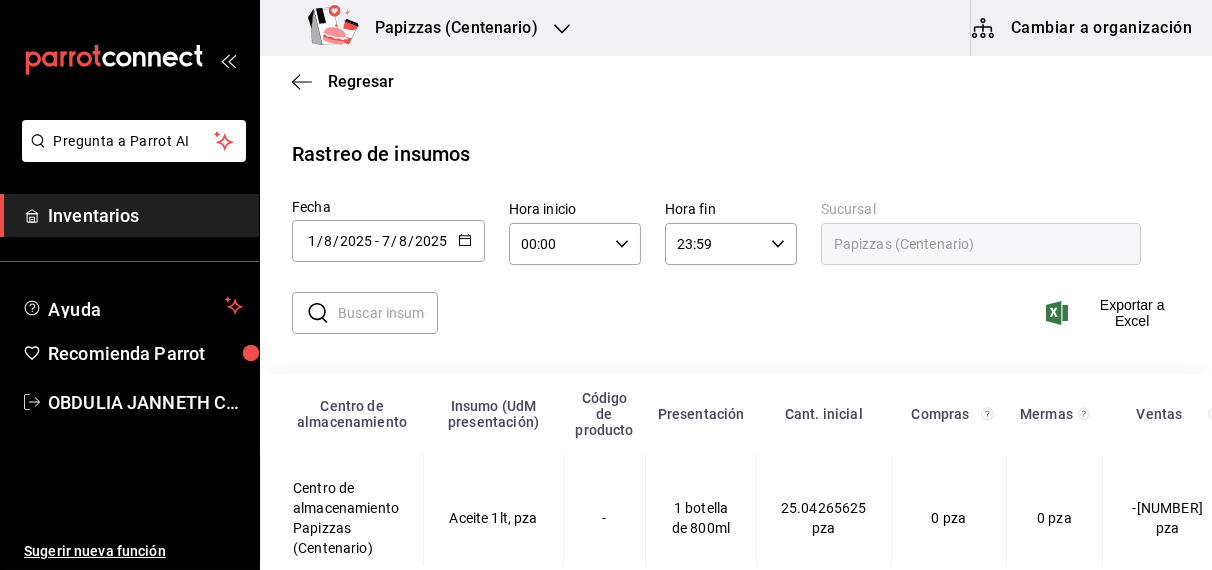 click on "2025-08-01 1 / 8 / 2025 - 2025-08-07 7 / 8 / 2025" at bounding box center (388, 241) 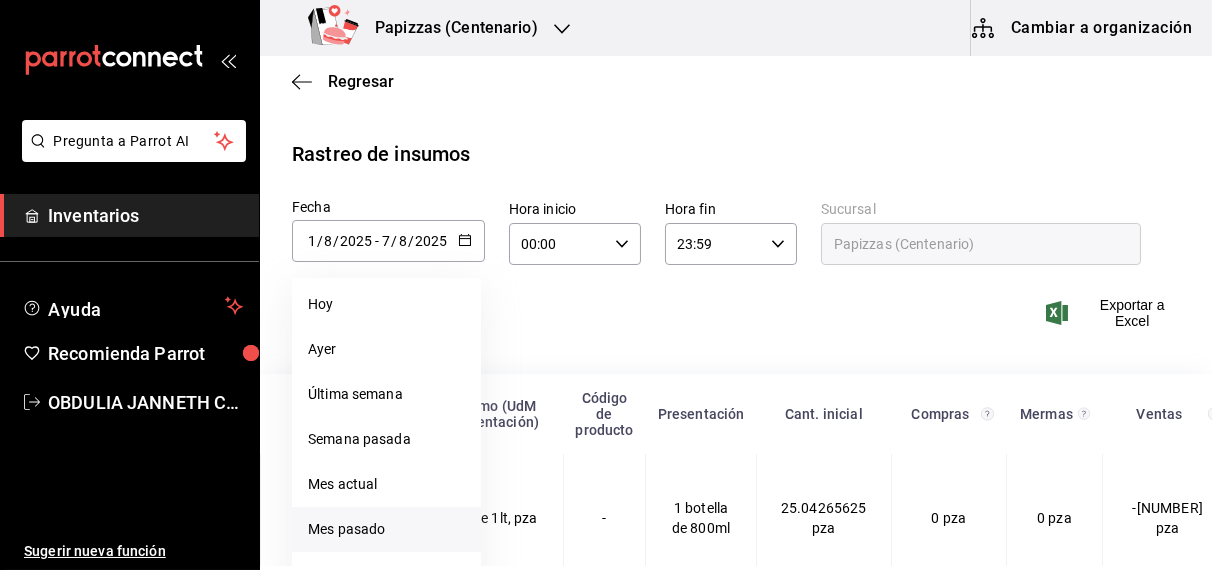 click on "Mes pasado" at bounding box center (386, 529) 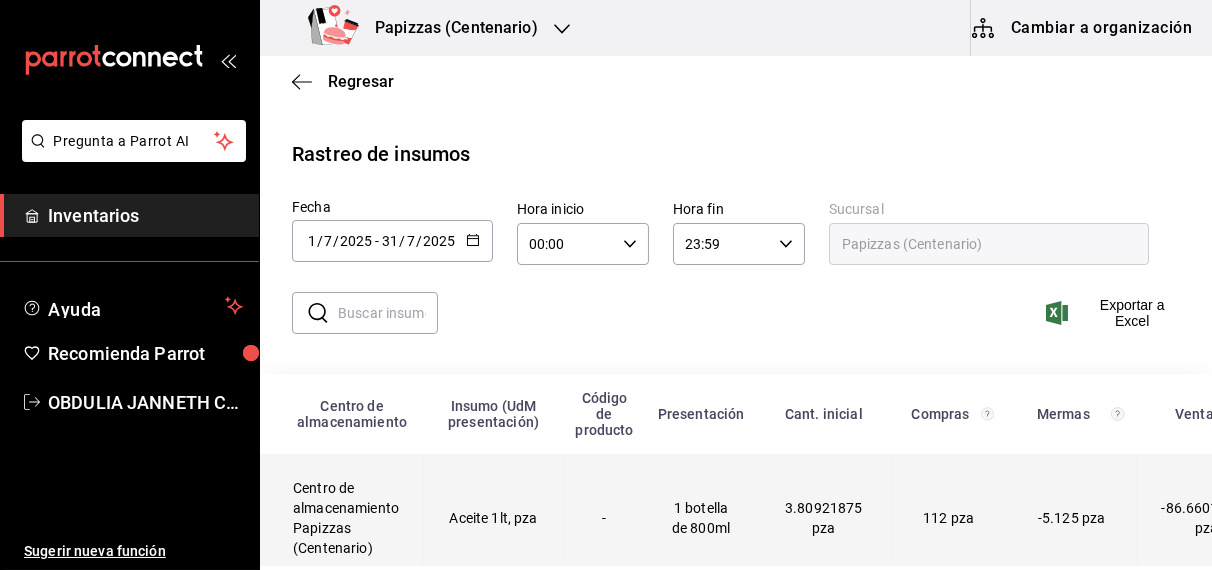 click on "Aceite 1lt, pza" at bounding box center (494, 518) 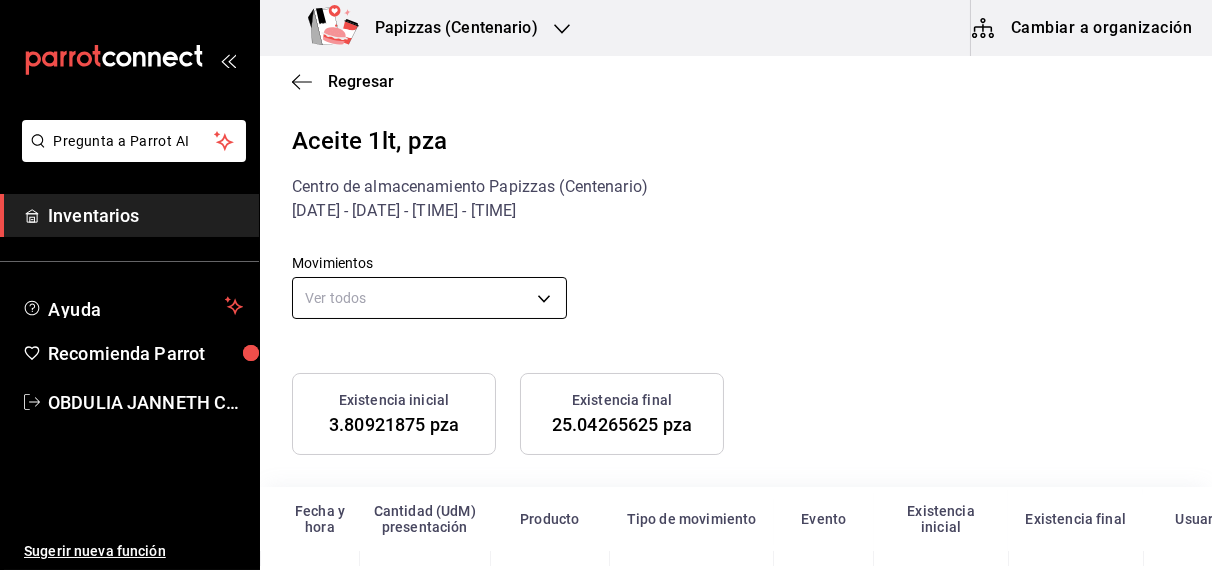 click on "Pregunta a Parrot AI Inventarios   Ayuda Recomienda Parrot   [FIRST] [LAST]   Sugerir nueva función   Papizzas (Centenario) Cambiar a organización Regresar Aceite 1lt, pza Centro de almacenamiento Papizzas (Centenario) [DATE] - [DATE] - [TIME] - [TIME] Movimientos Ver todos default Existencia inicial [NUMBER] pza Existencia final [NUMBER] pza Fecha y hora Cantidad (UdM) presentación Producto Tipo de movimiento Evento Existencia inicial Existencia final Usuario [DATE] [TIME] [NUMBER] pza Arma tu pizza Venta [PRODUCT_CODE] Salida [NUMBER] pza [NUMBER] pza [FIRST] [LAST] [DATE] [TIME] [NUMBER] pza Papizzas Venta [PRODUCT_CODE] Salida [NUMBER] pza [NUMBER] pza [FIRST] [LAST] [DATE] [TIME] [NUMBER] pza Aceite 1lt Compra Entrada [NUMBER] pza [NUMBER] pza [FIRST] [LAST] [DATE] [TIME] [NUMBER] pza Aceite 1lt Compra Entrada [NUMBER] pza [NUMBER] pza [FIRST] [LAST] [DATE] [TIME] Peperoni" at bounding box center [606, 283] 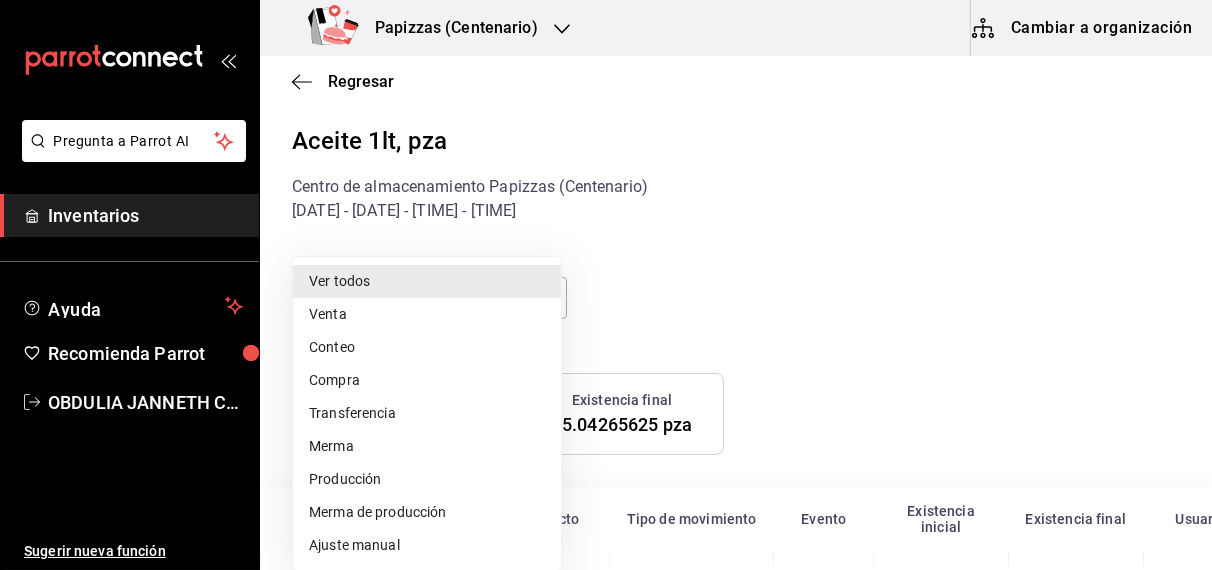 click on "Ajuste manual" at bounding box center [427, 545] 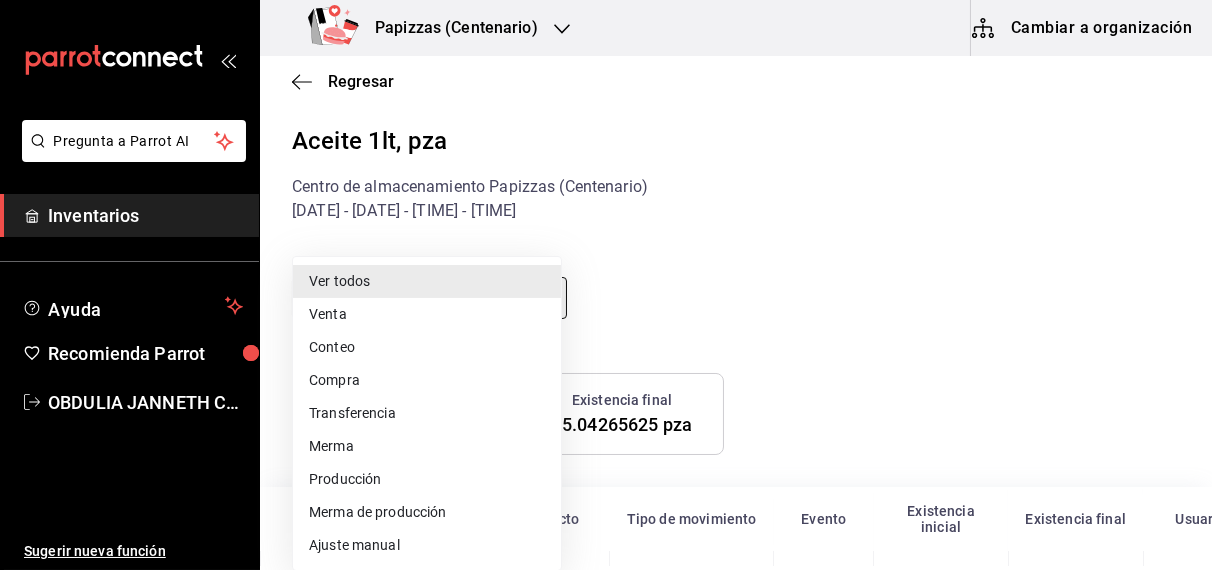 type on "MANUAL_ADJUSTMENT" 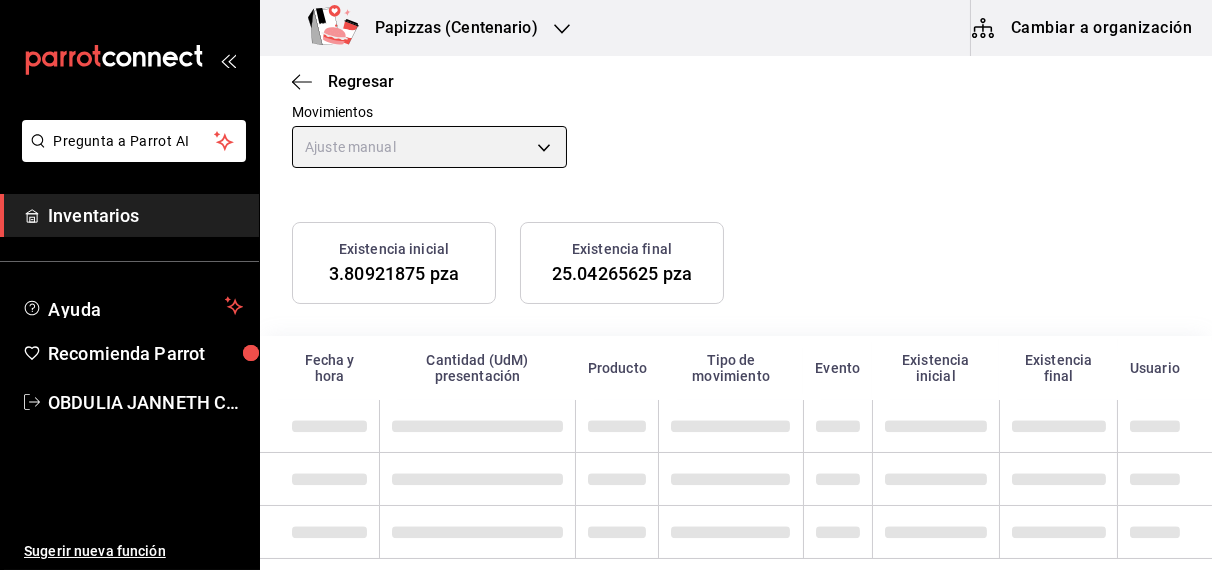 scroll, scrollTop: 151, scrollLeft: 0, axis: vertical 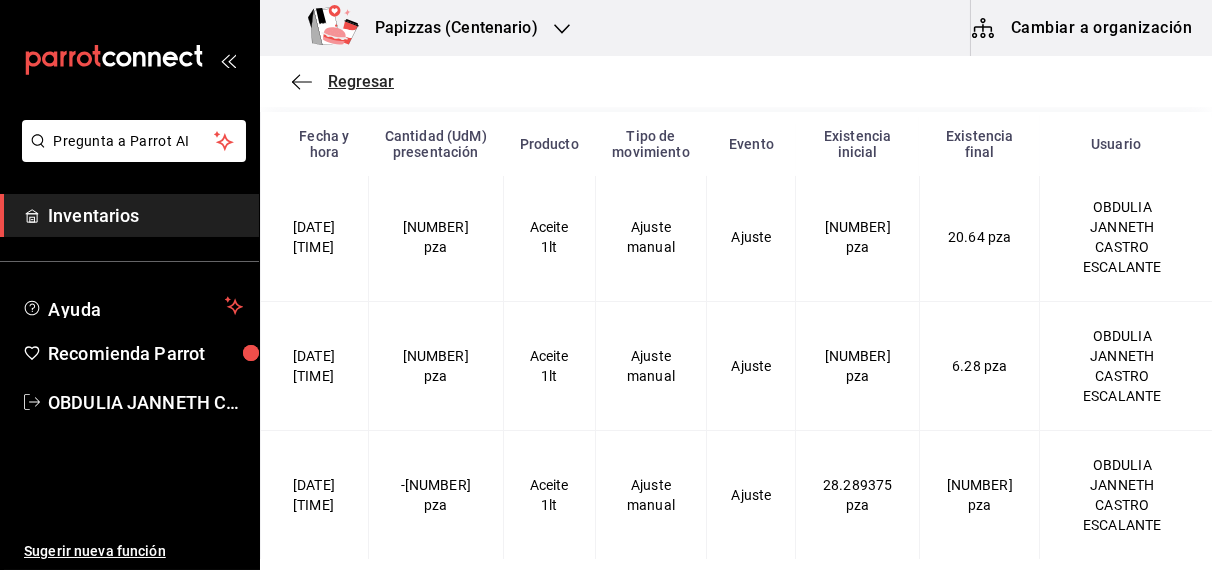 click on "Regresar" at bounding box center [361, 81] 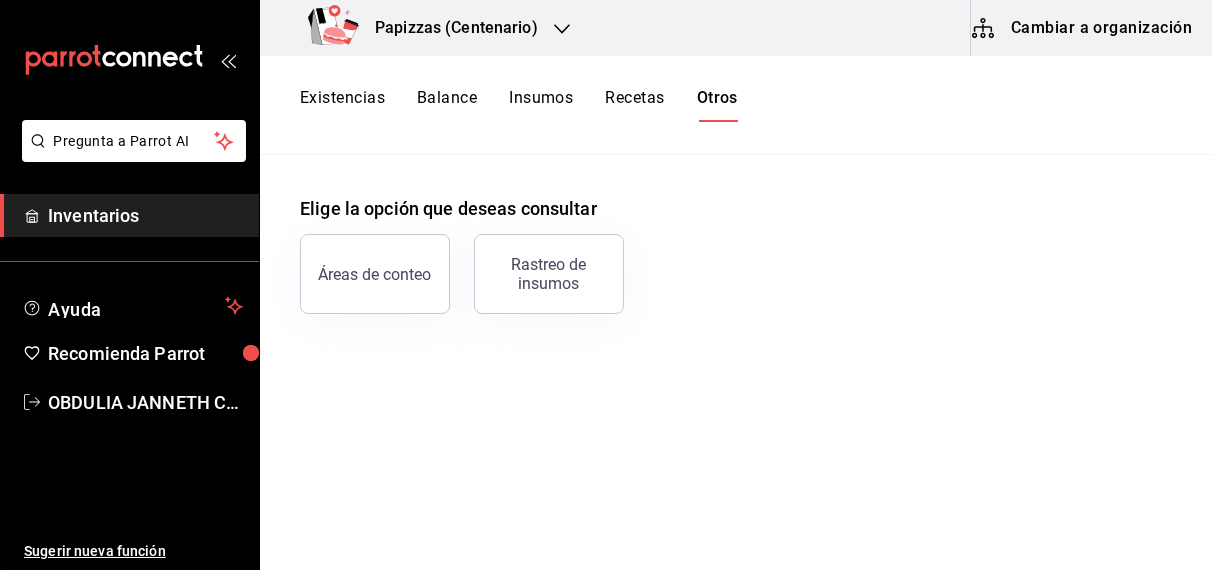 click on "Existencias" at bounding box center (342, 105) 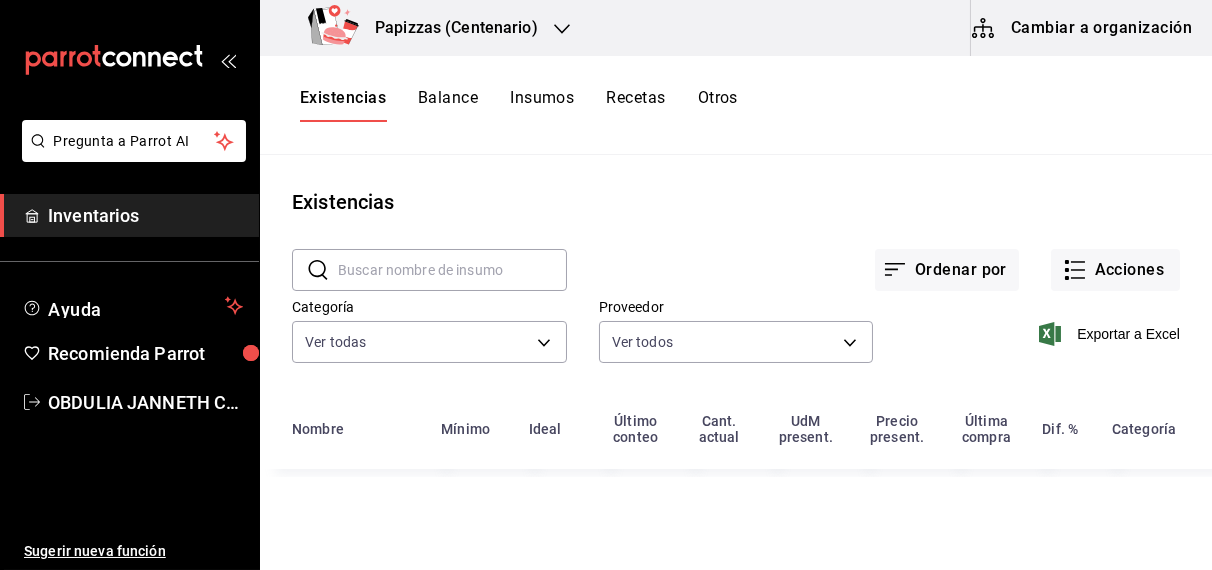 click on "Existencias" at bounding box center [343, 105] 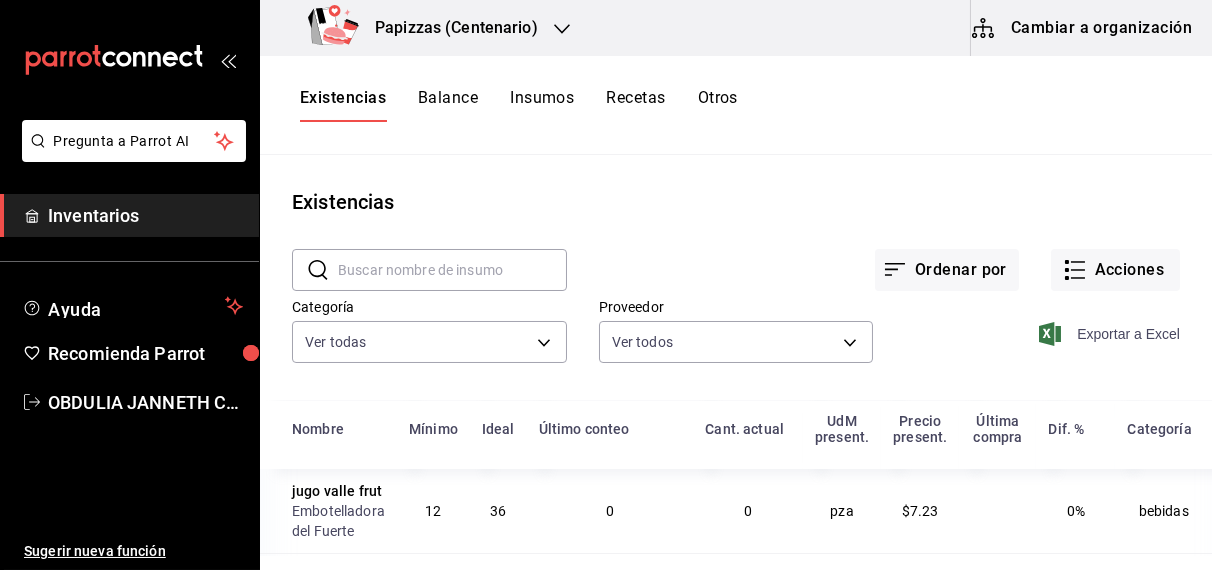 click on "Exportar a Excel" at bounding box center (1111, 334) 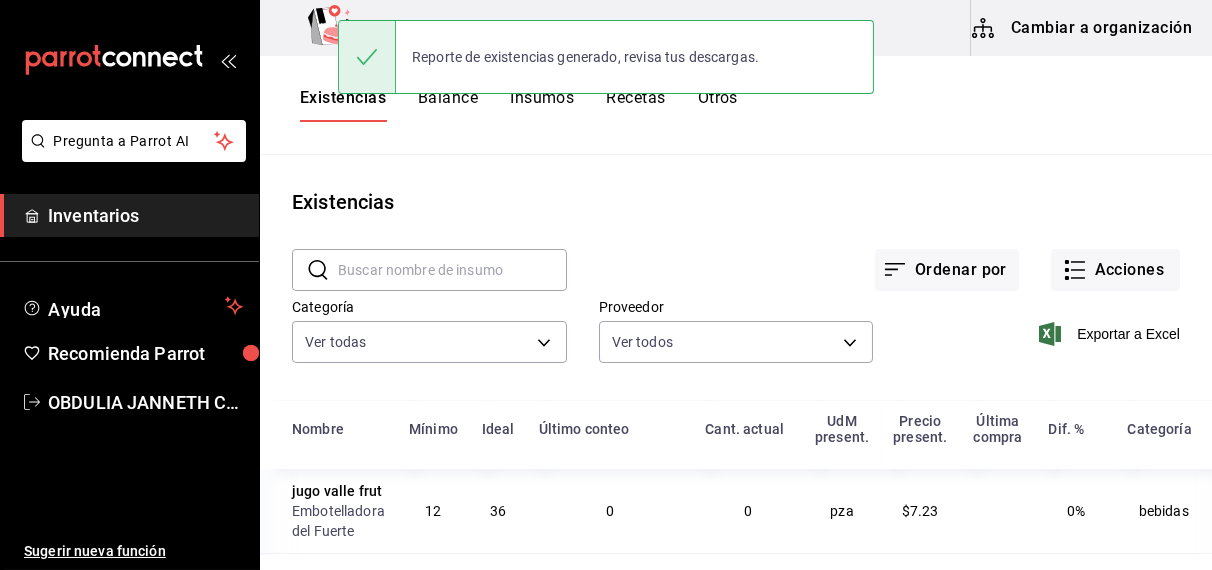 click on "Balance" at bounding box center (448, 105) 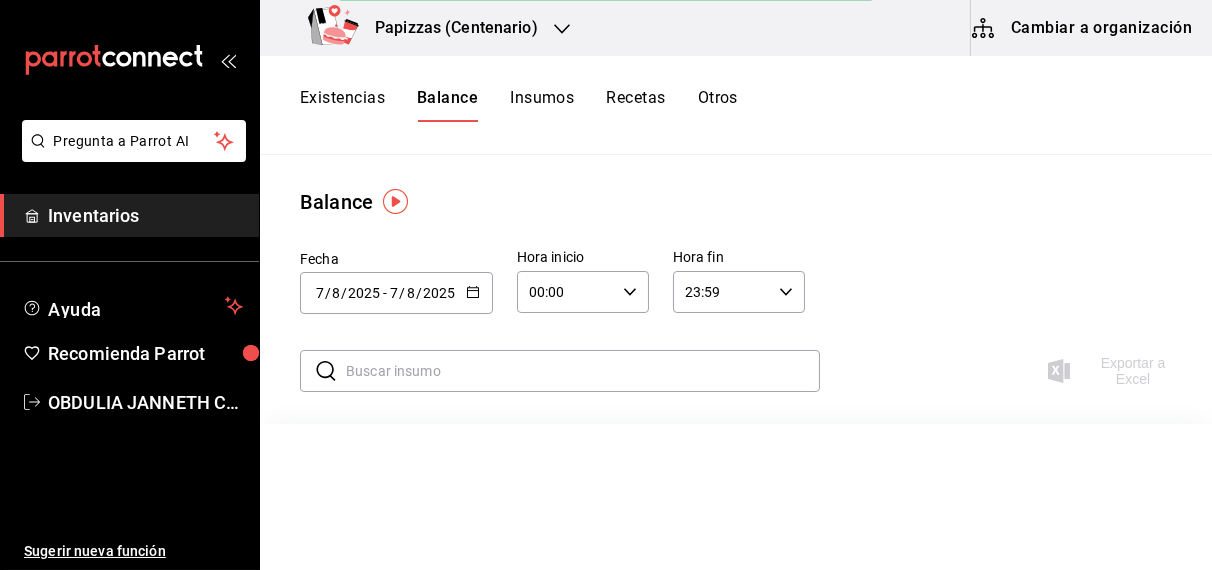 click on "Reporte de existencias generado, revisa tus descargas." at bounding box center [606, 57] 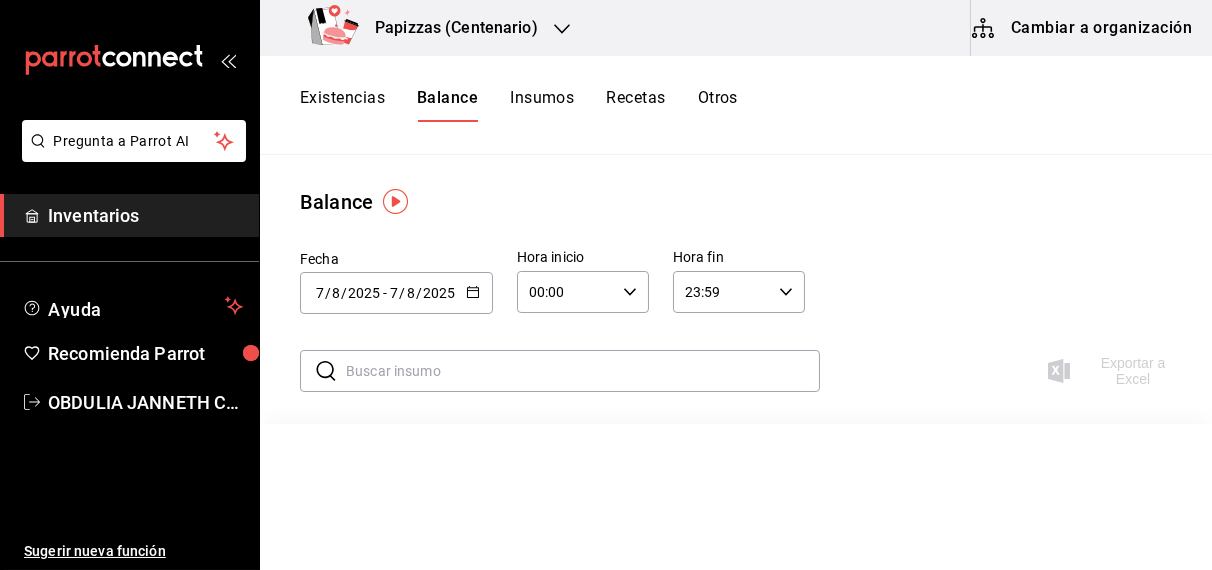 click 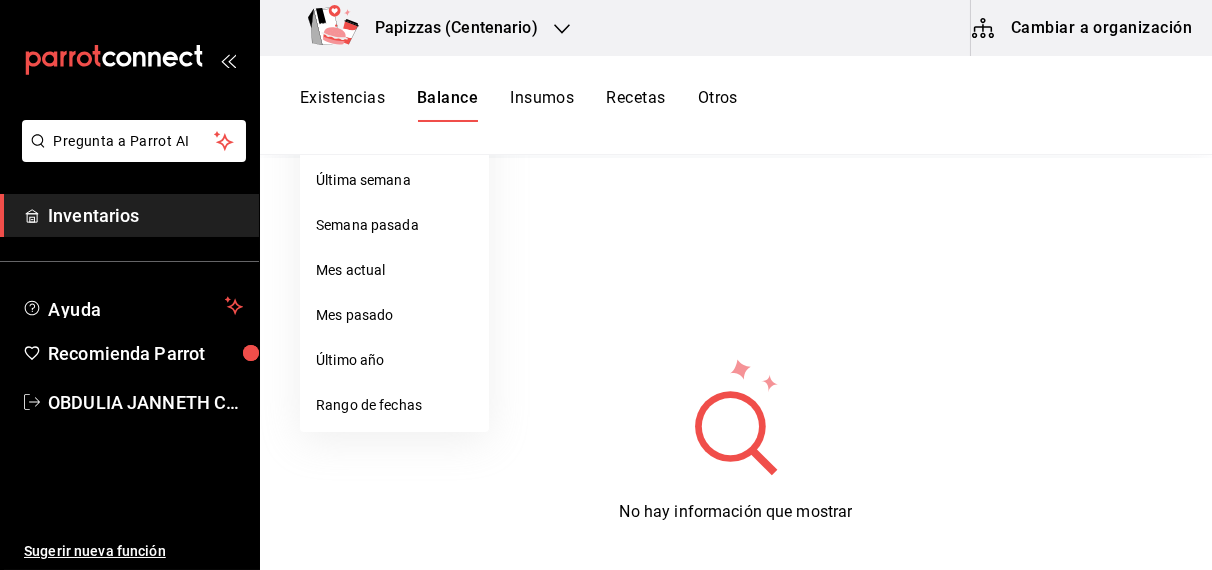 scroll, scrollTop: 268, scrollLeft: 0, axis: vertical 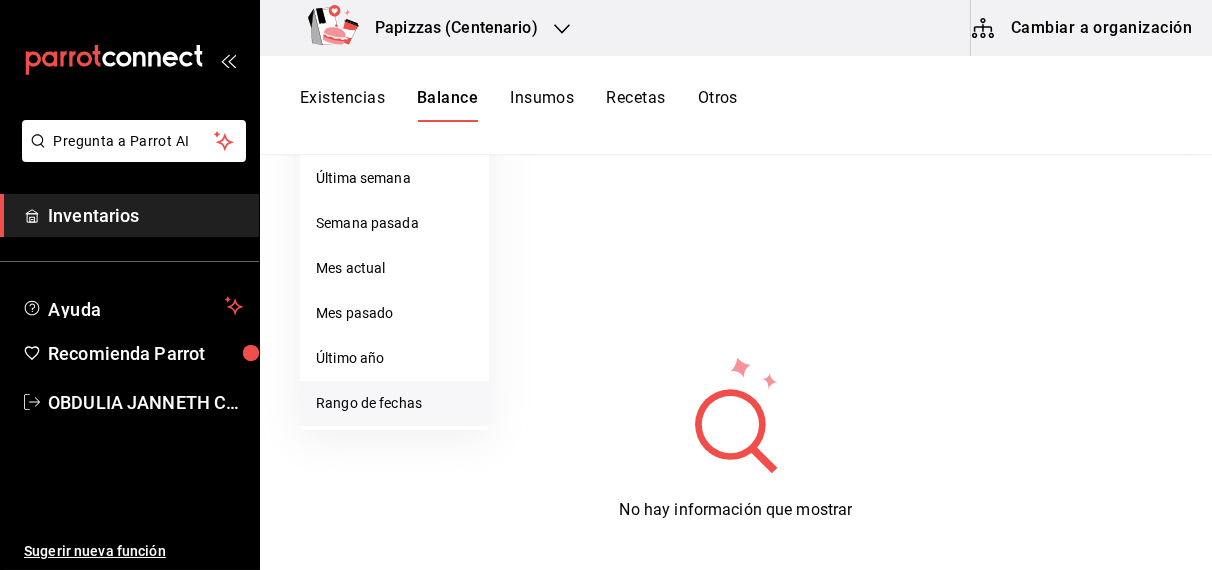 click on "Rango de fechas" at bounding box center [394, 403] 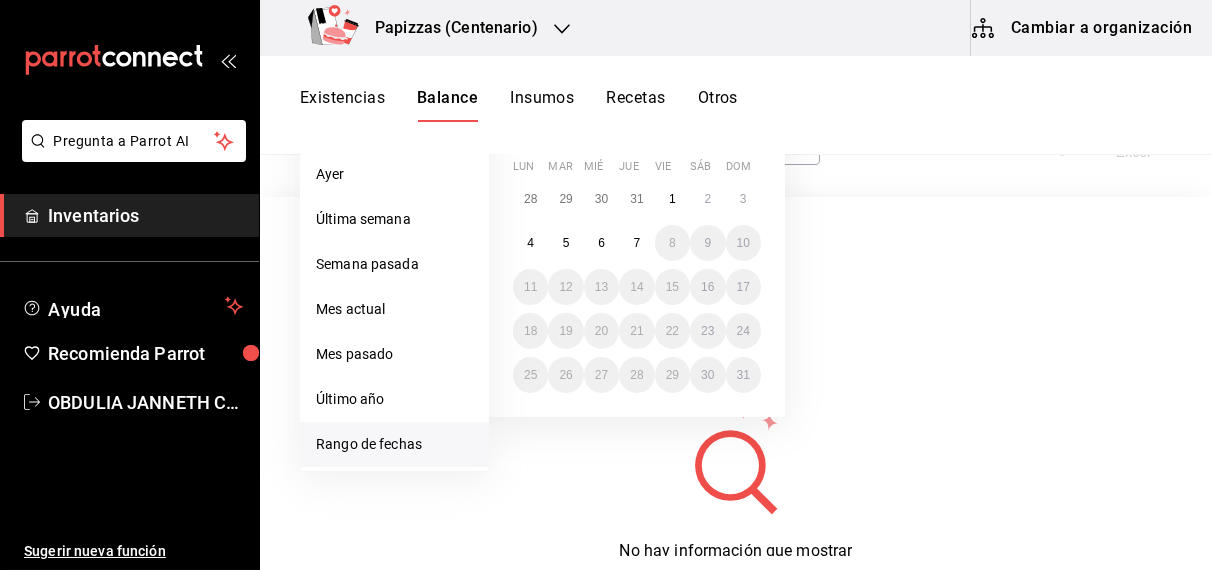 scroll, scrollTop: 224, scrollLeft: 0, axis: vertical 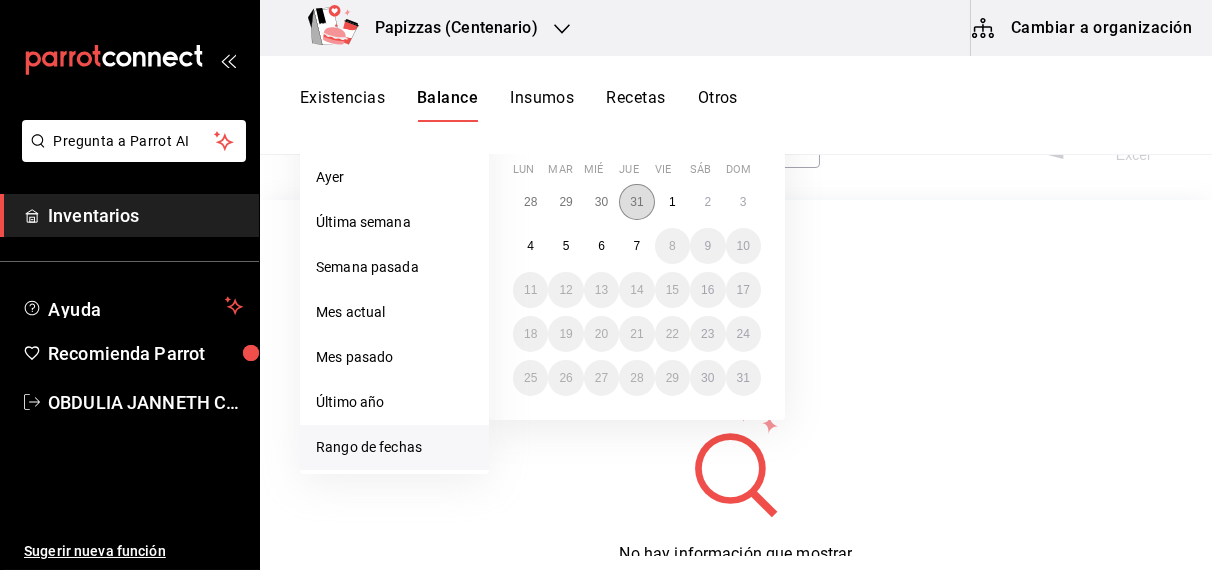 click on "31" at bounding box center [636, 202] 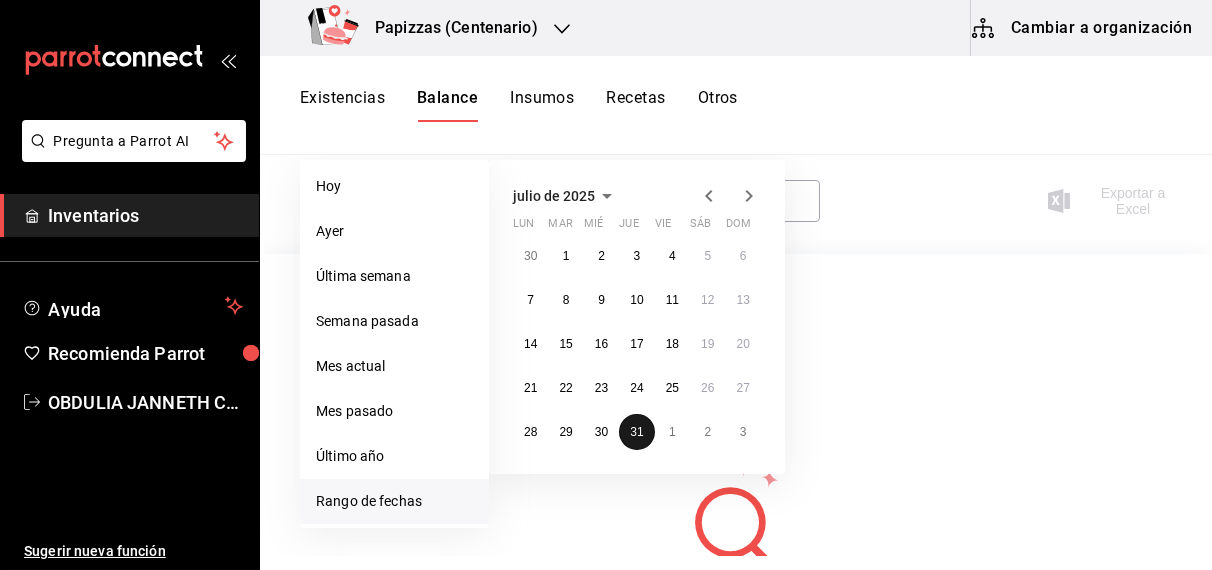 scroll, scrollTop: 158, scrollLeft: 0, axis: vertical 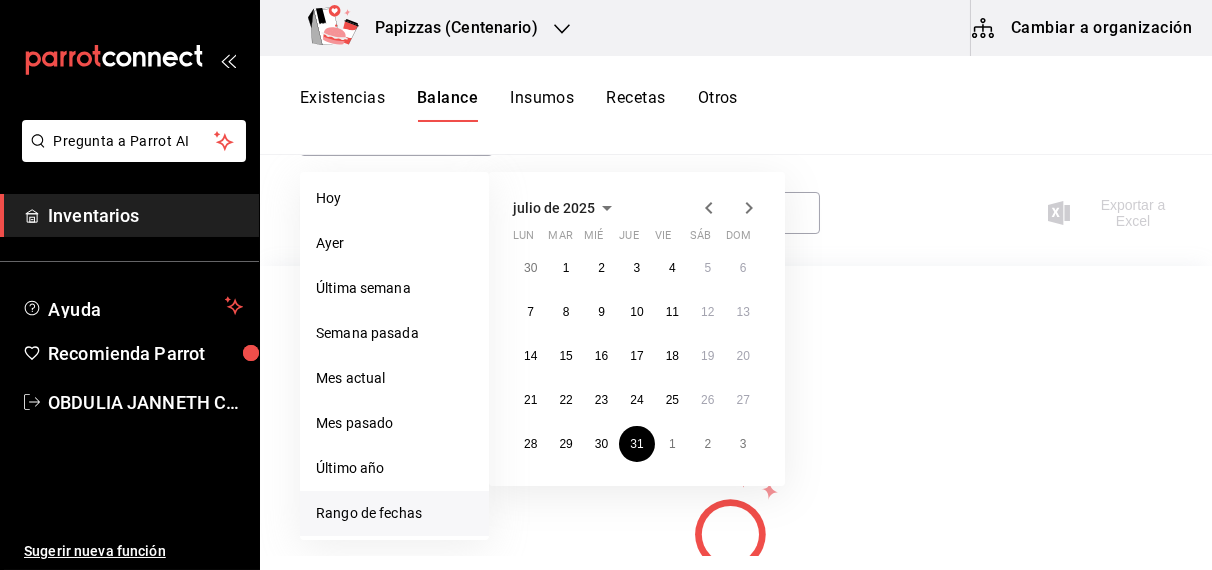 click 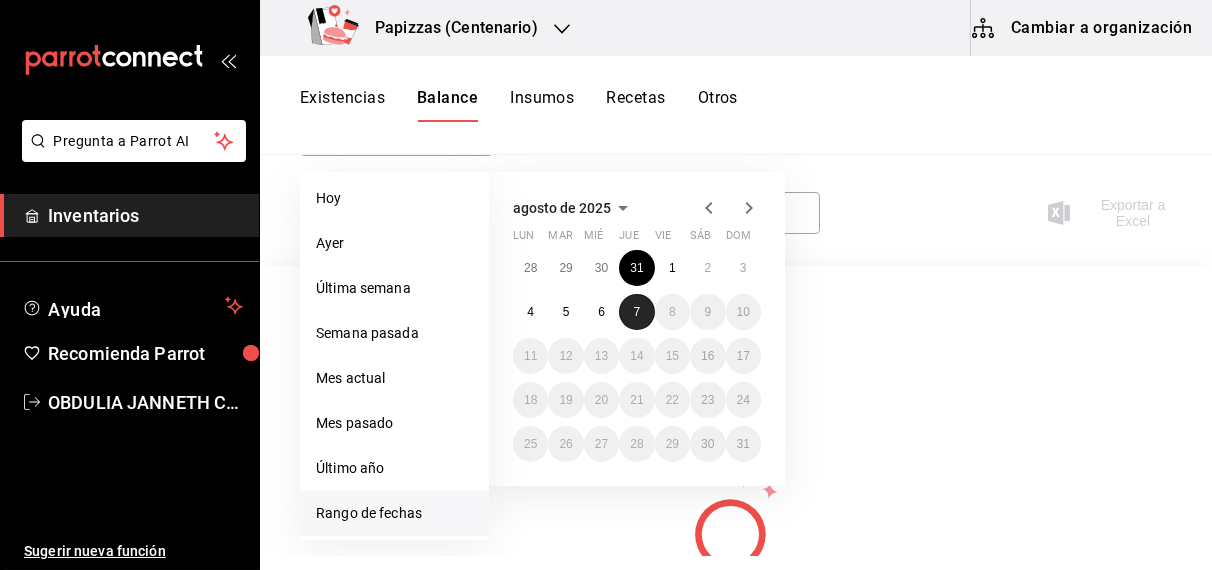 click on "7" at bounding box center [637, 312] 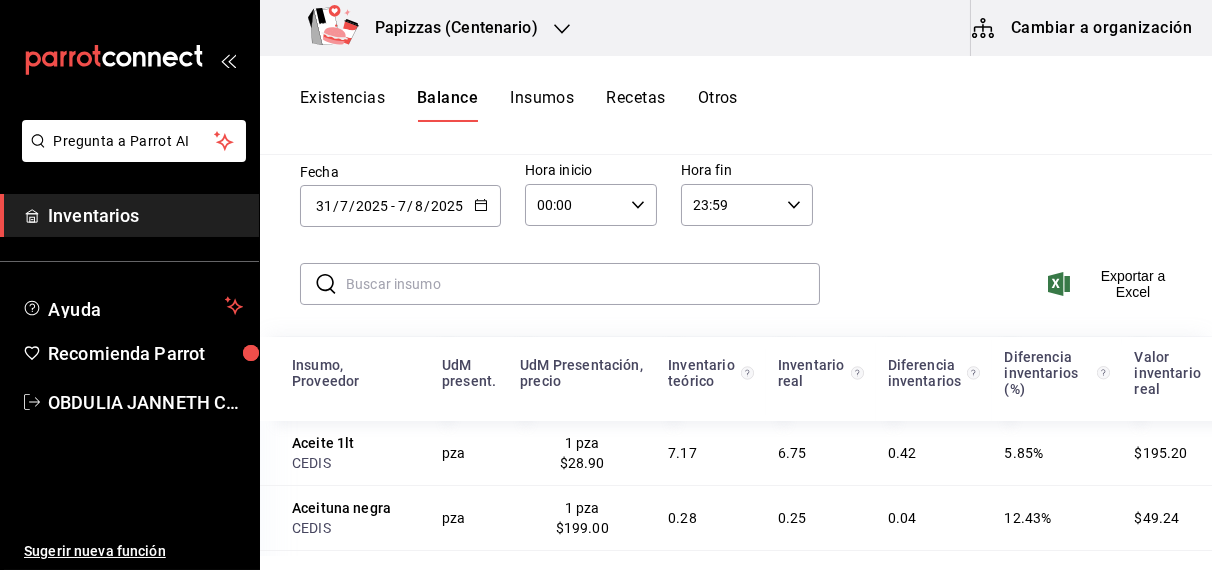 scroll, scrollTop: 73, scrollLeft: 0, axis: vertical 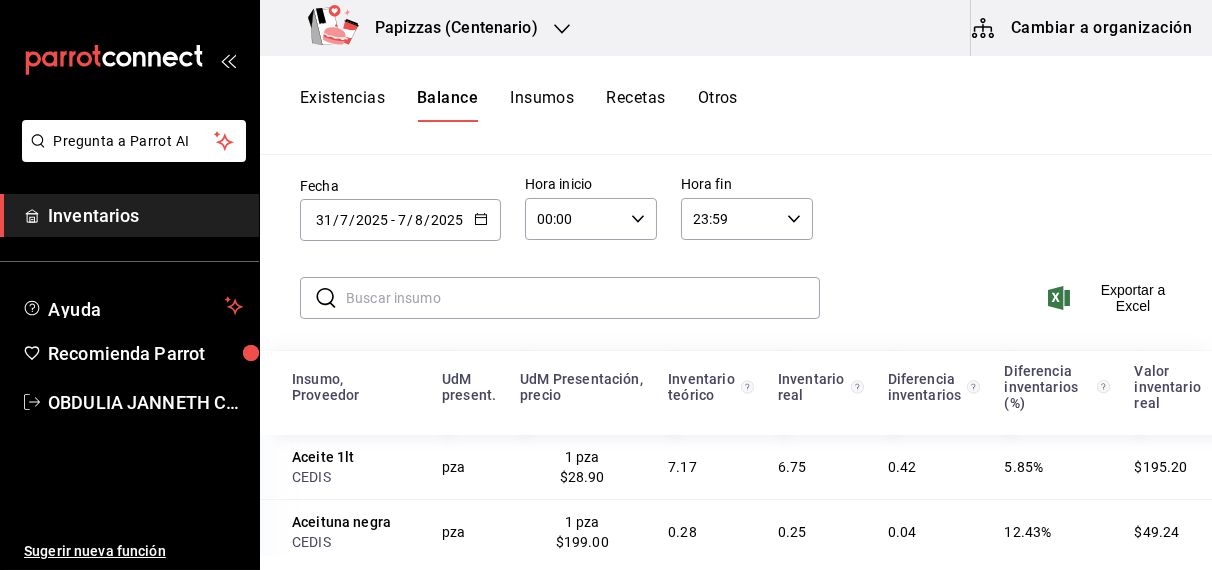click 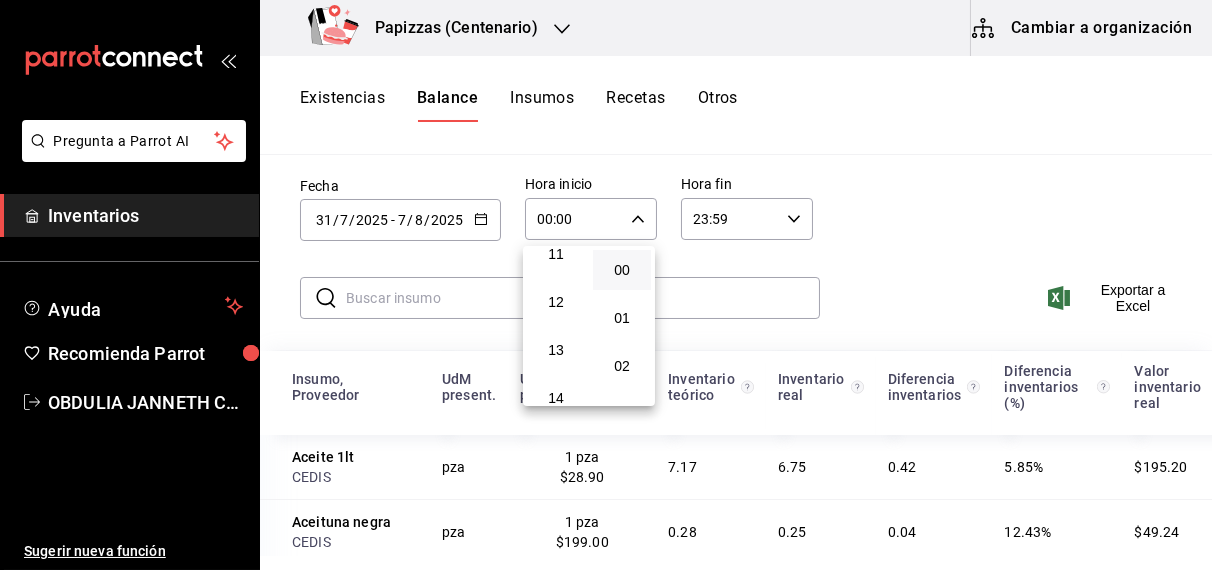 scroll, scrollTop: 567, scrollLeft: 0, axis: vertical 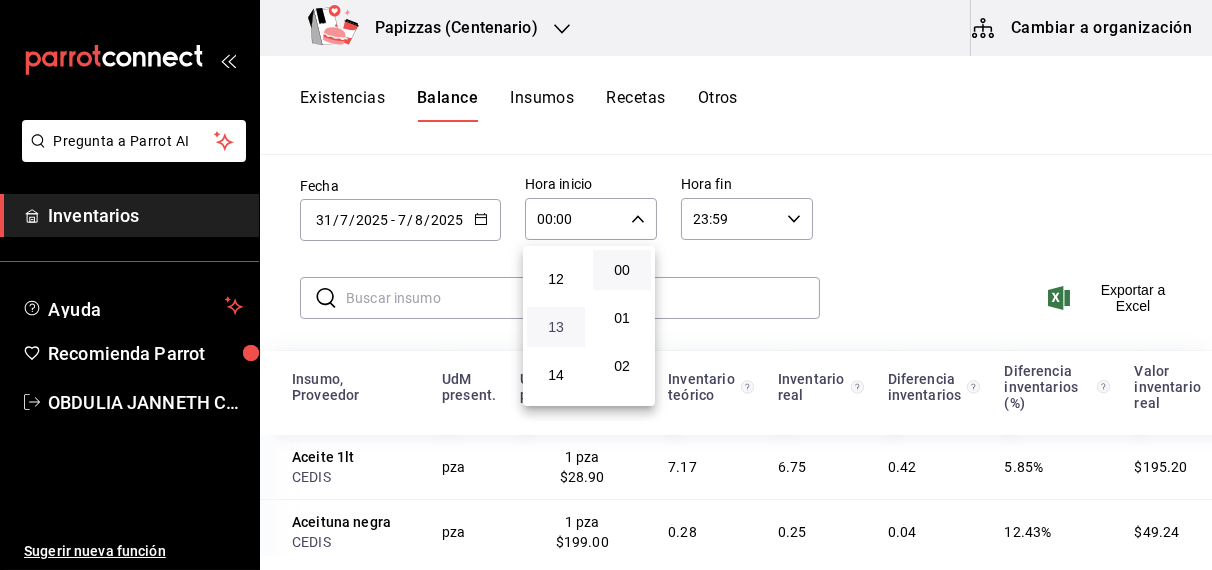 click on "13" at bounding box center (556, 327) 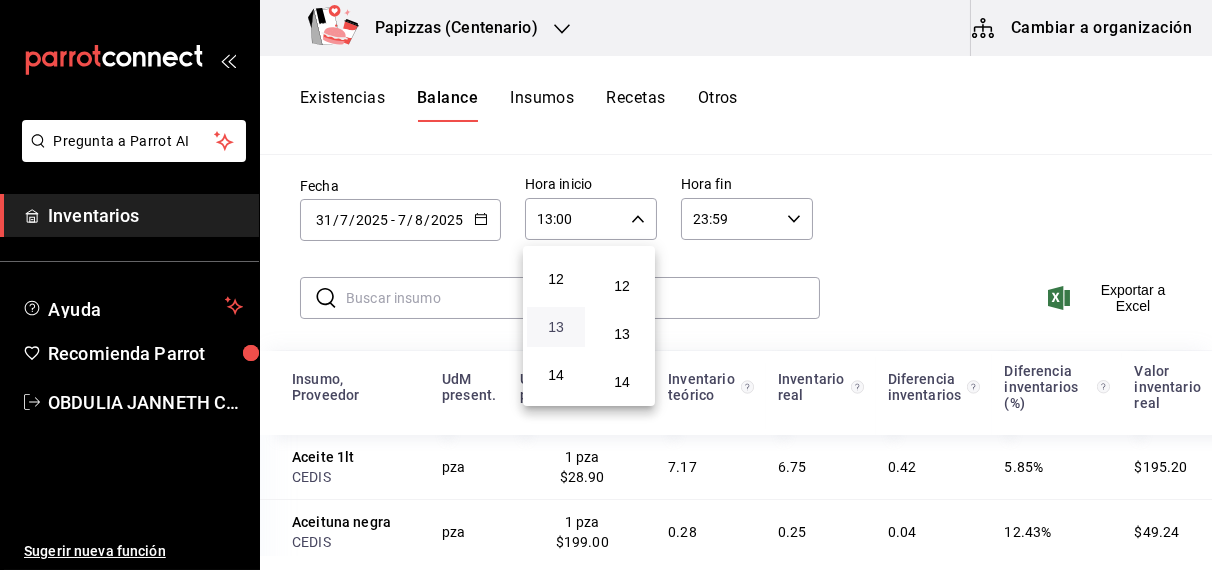 scroll, scrollTop: 590, scrollLeft: 0, axis: vertical 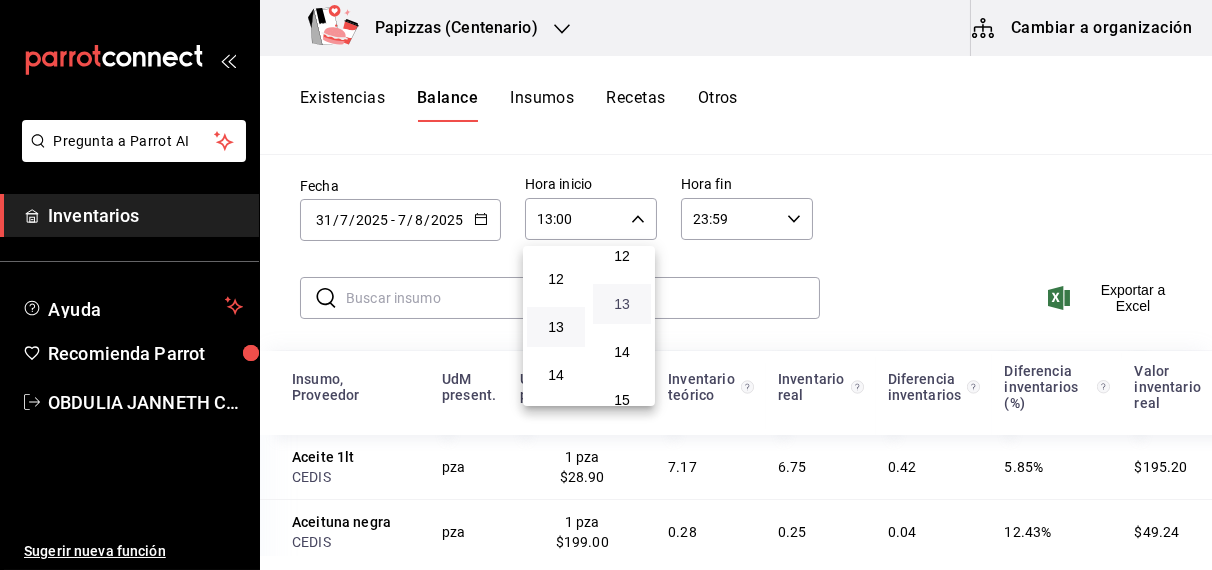 click on "13" at bounding box center [622, 304] 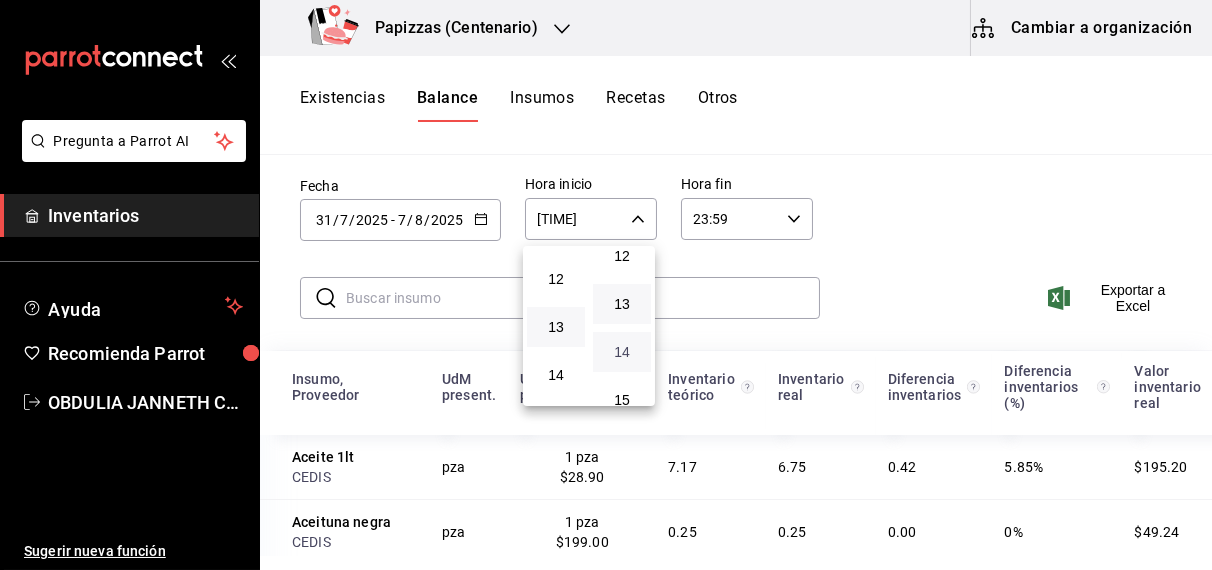 click on "14" at bounding box center (622, 352) 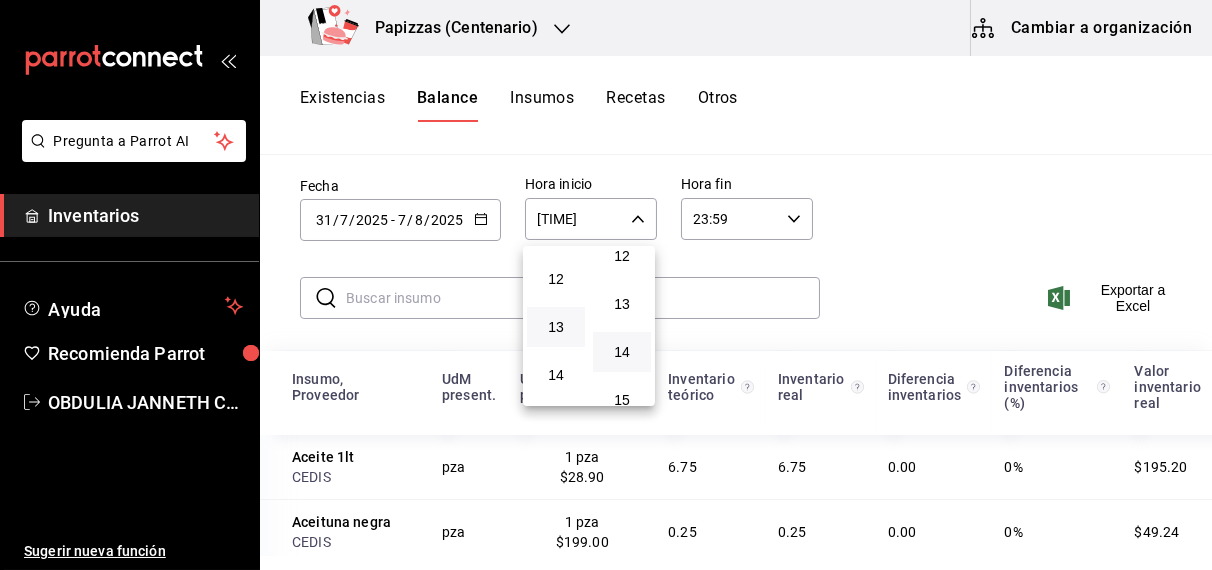 click at bounding box center (606, 285) 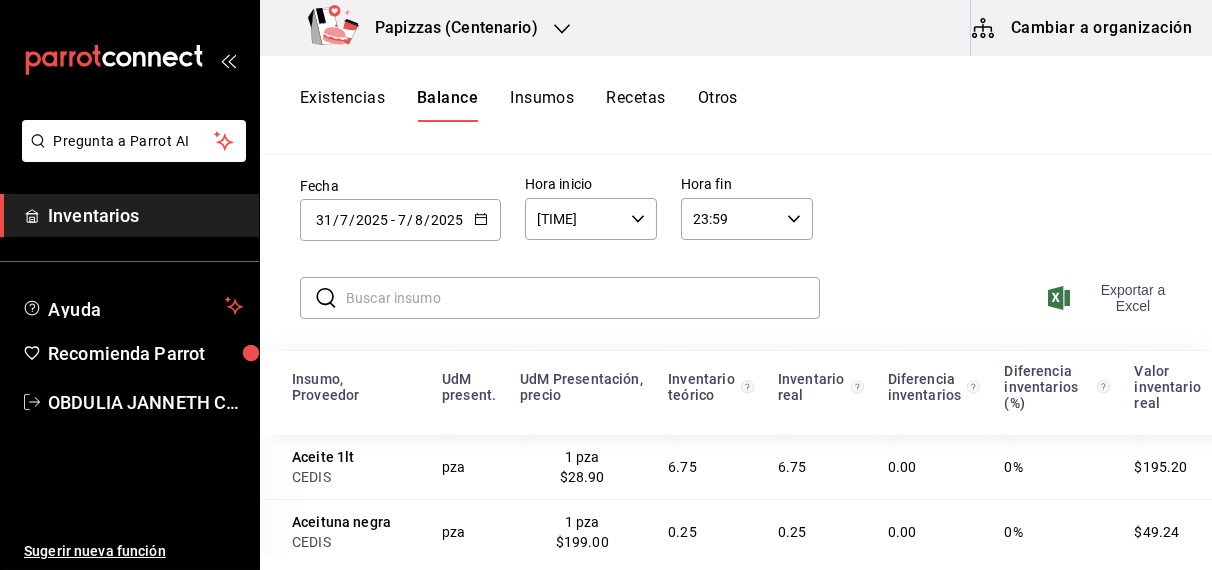 click on "Exportar a Excel" at bounding box center (1116, 298) 